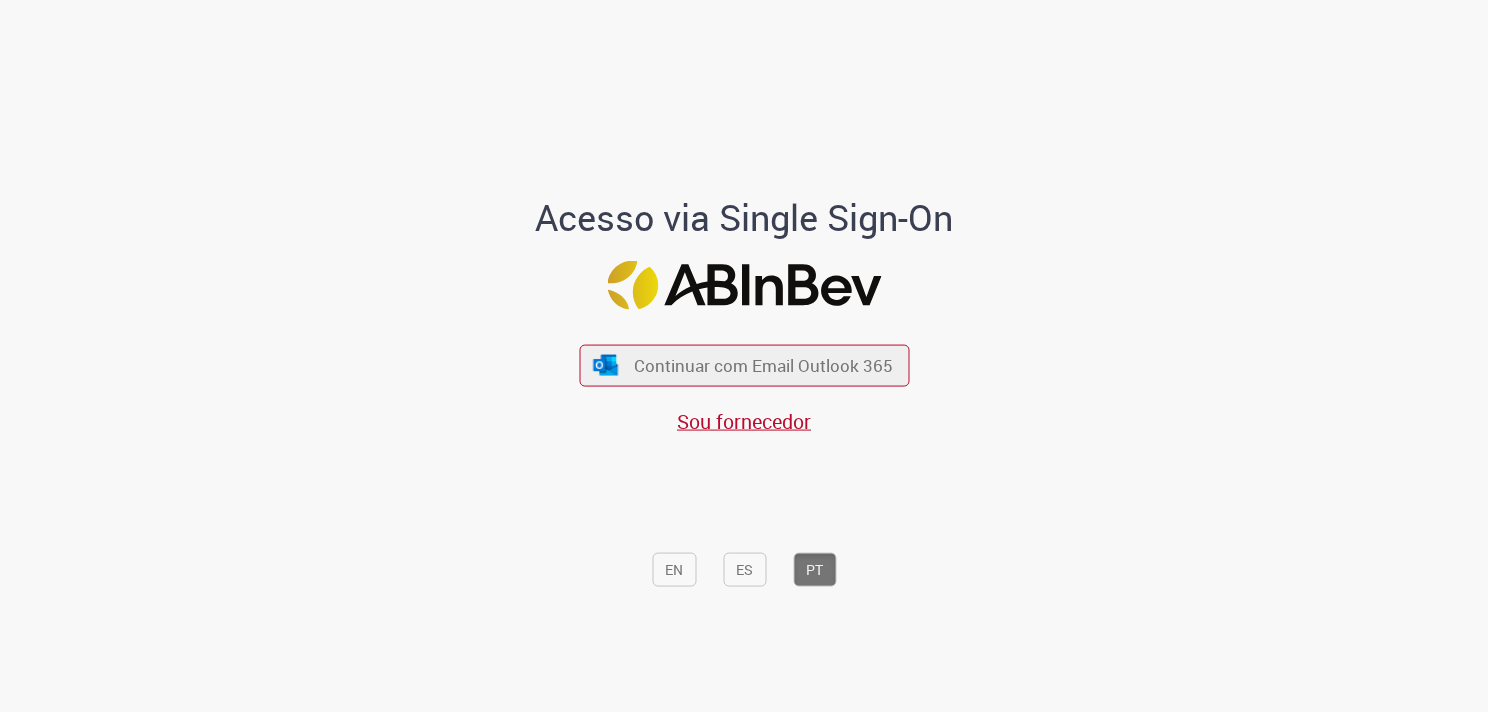 scroll, scrollTop: 0, scrollLeft: 0, axis: both 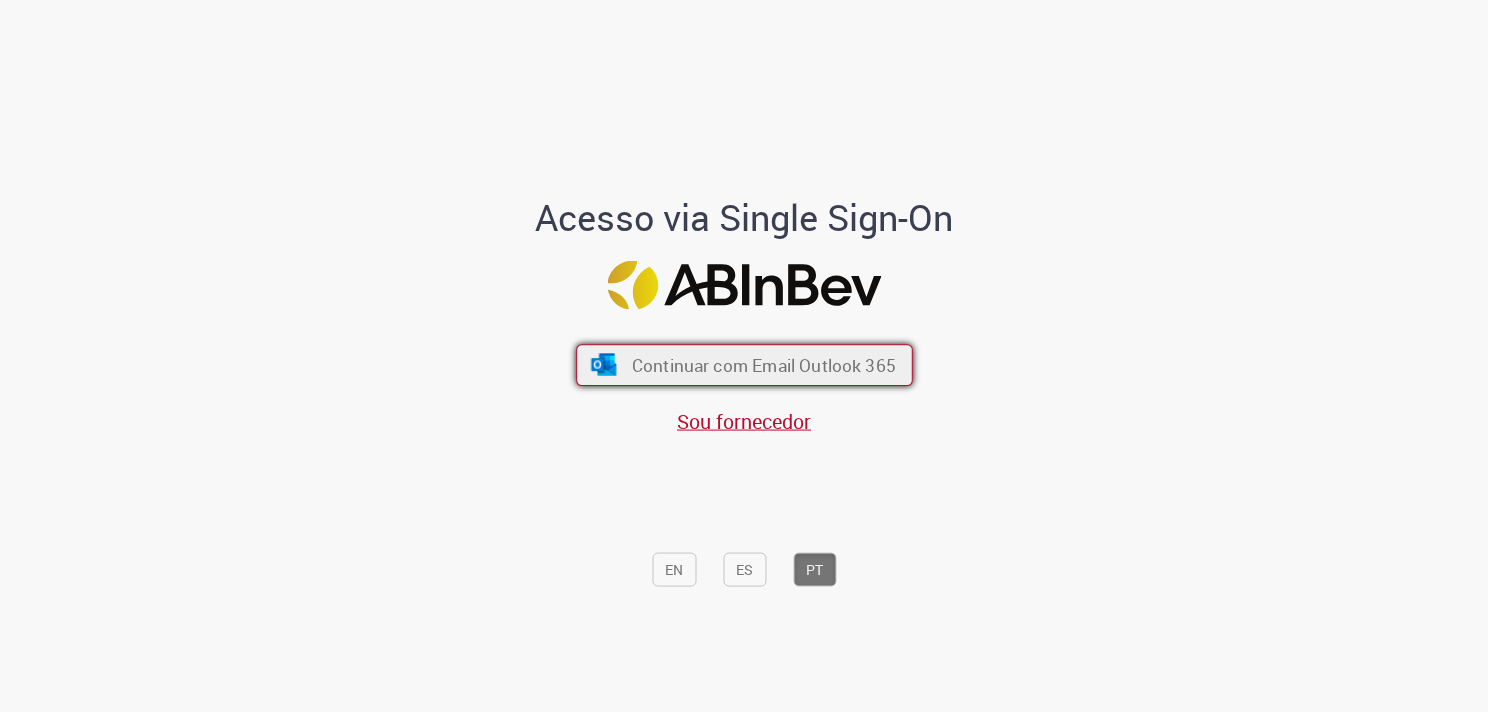 click on "Continuar com Email Outlook 365" at bounding box center [763, 365] 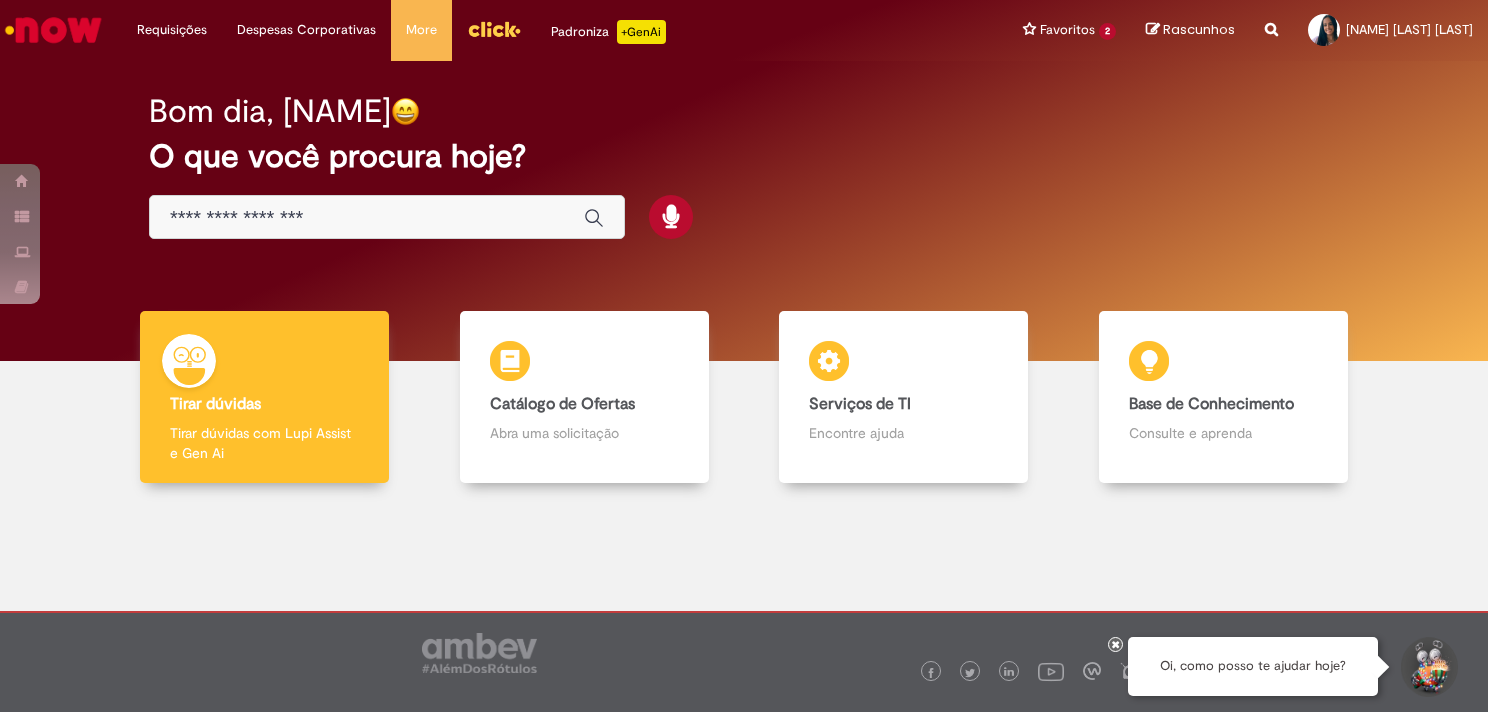 scroll, scrollTop: 0, scrollLeft: 0, axis: both 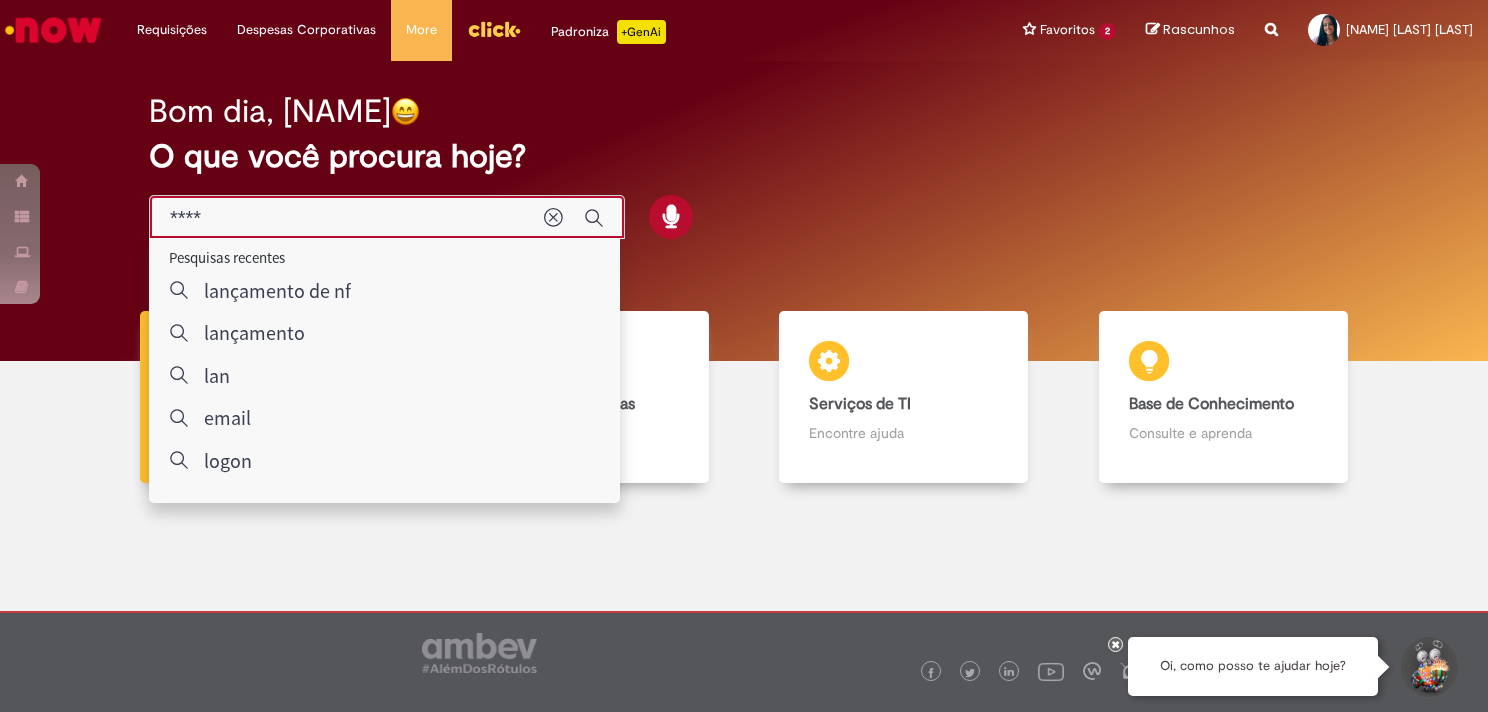 type on "*****" 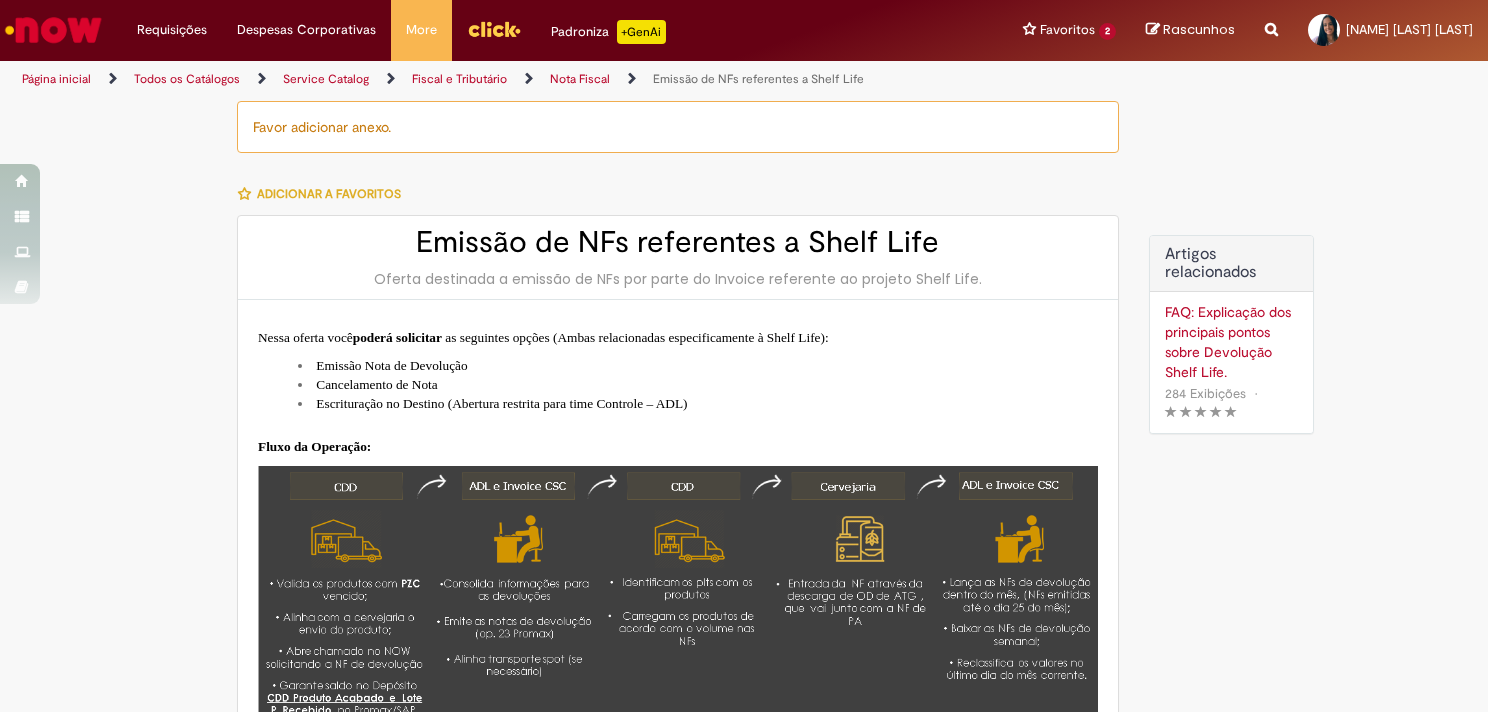 type on "********" 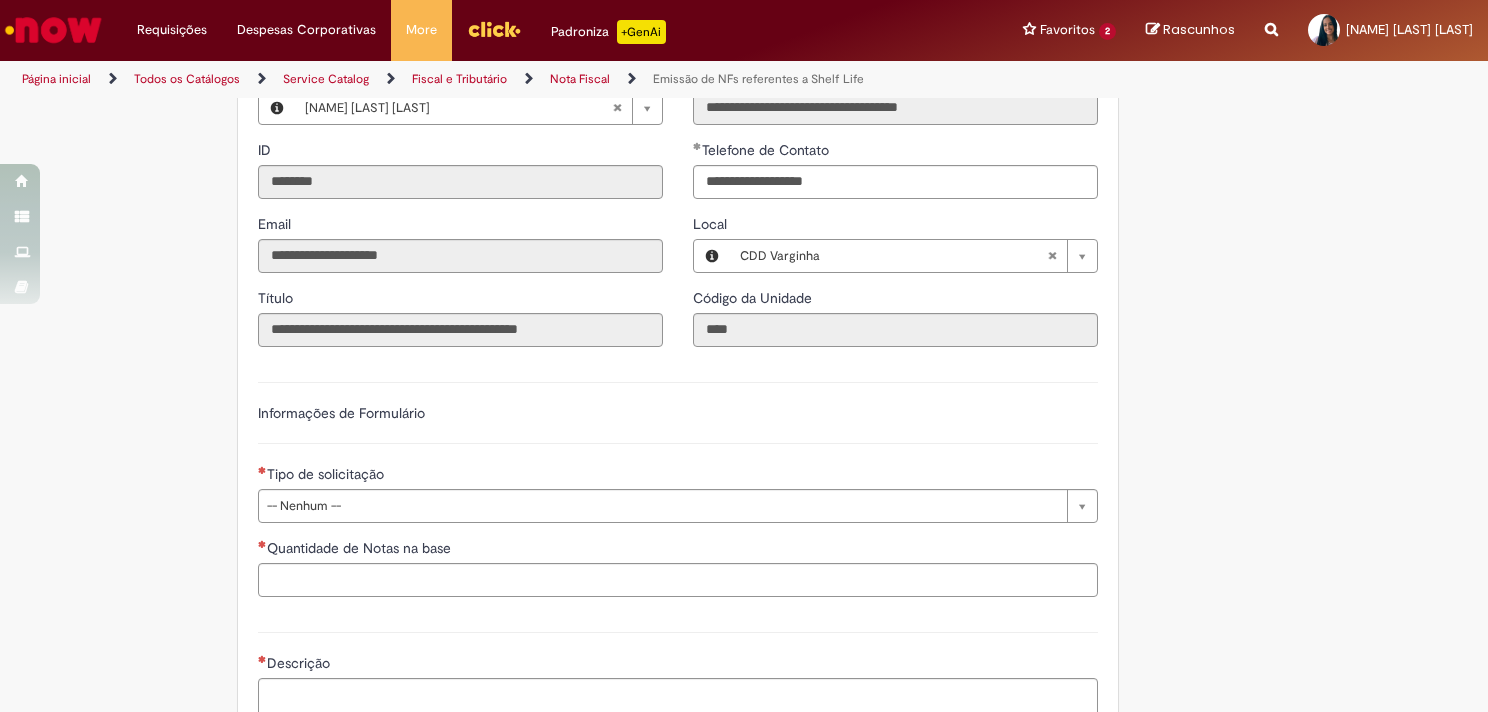 scroll, scrollTop: 1100, scrollLeft: 0, axis: vertical 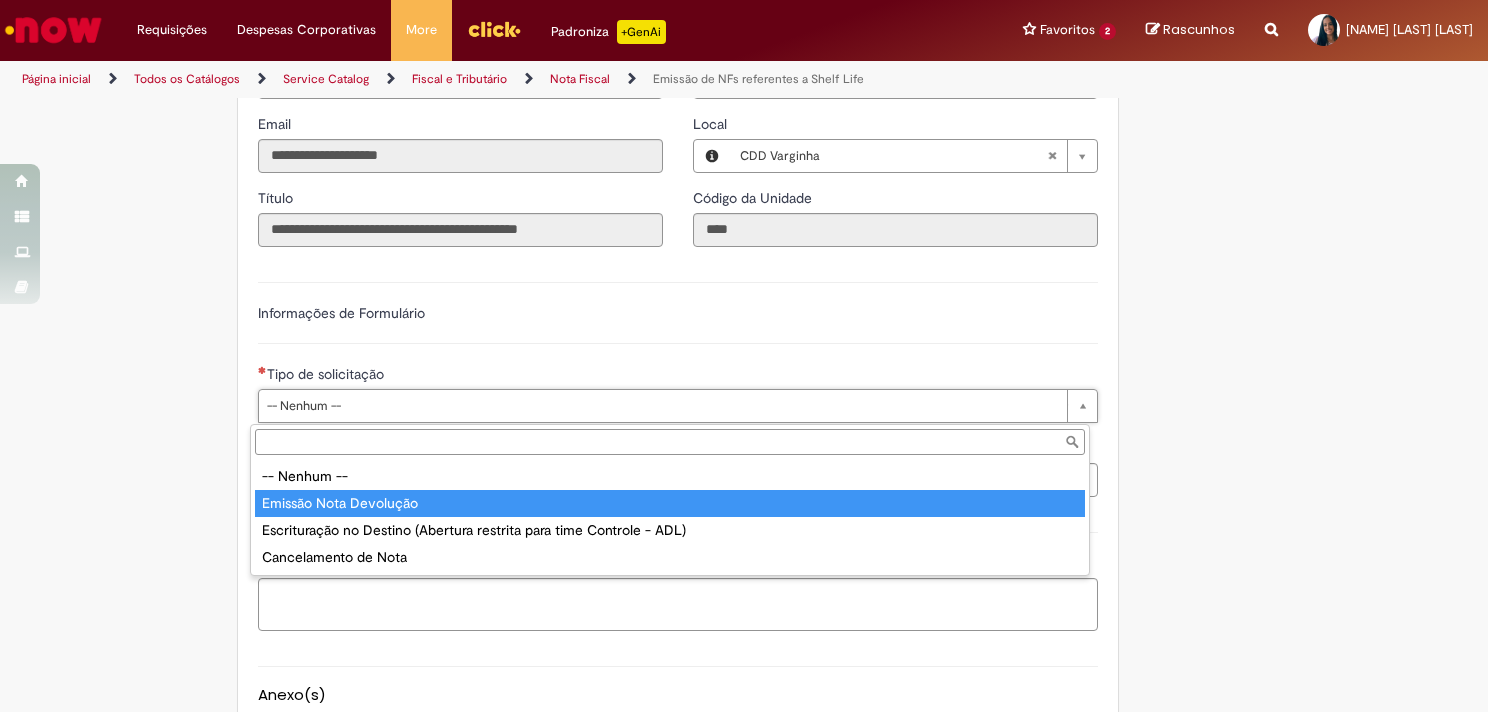 type on "**********" 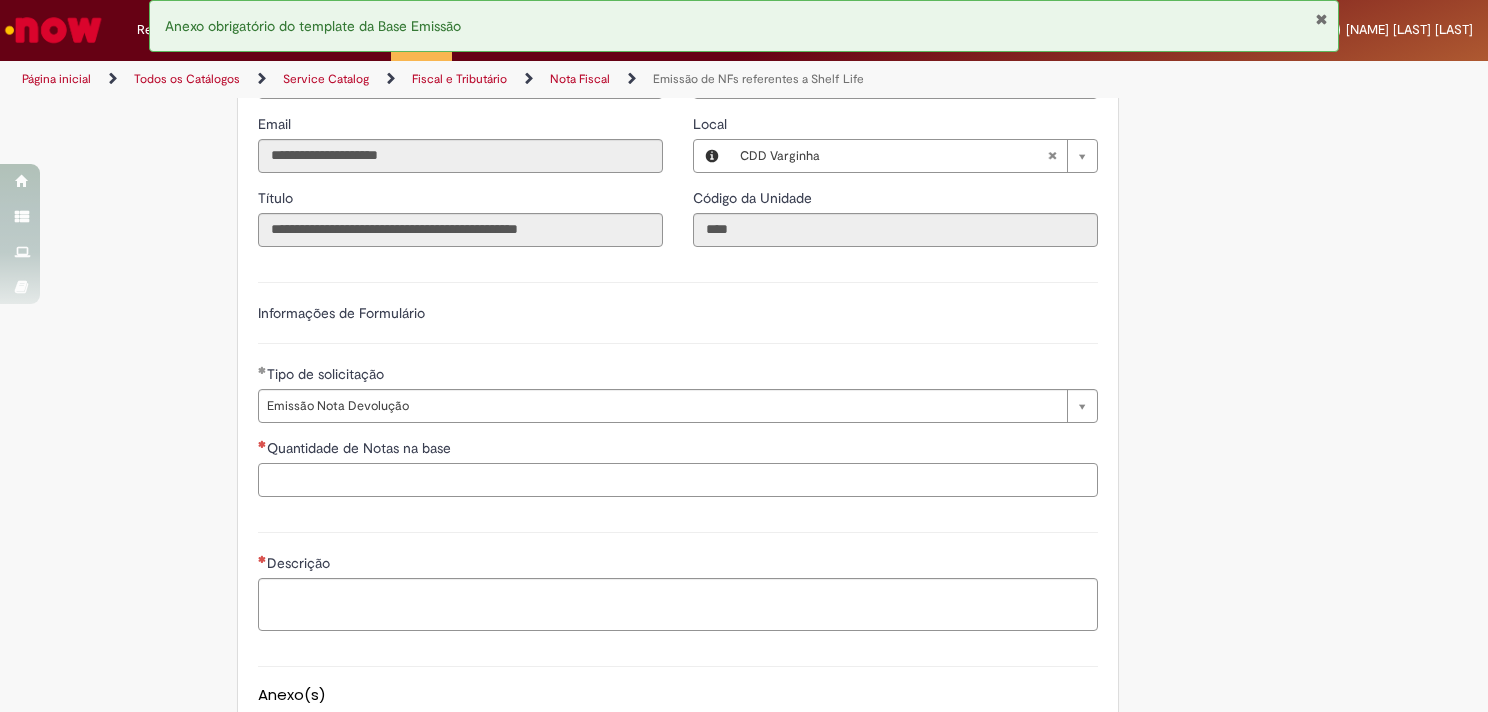 click on "Quantidade de Notas na base" at bounding box center [678, 480] 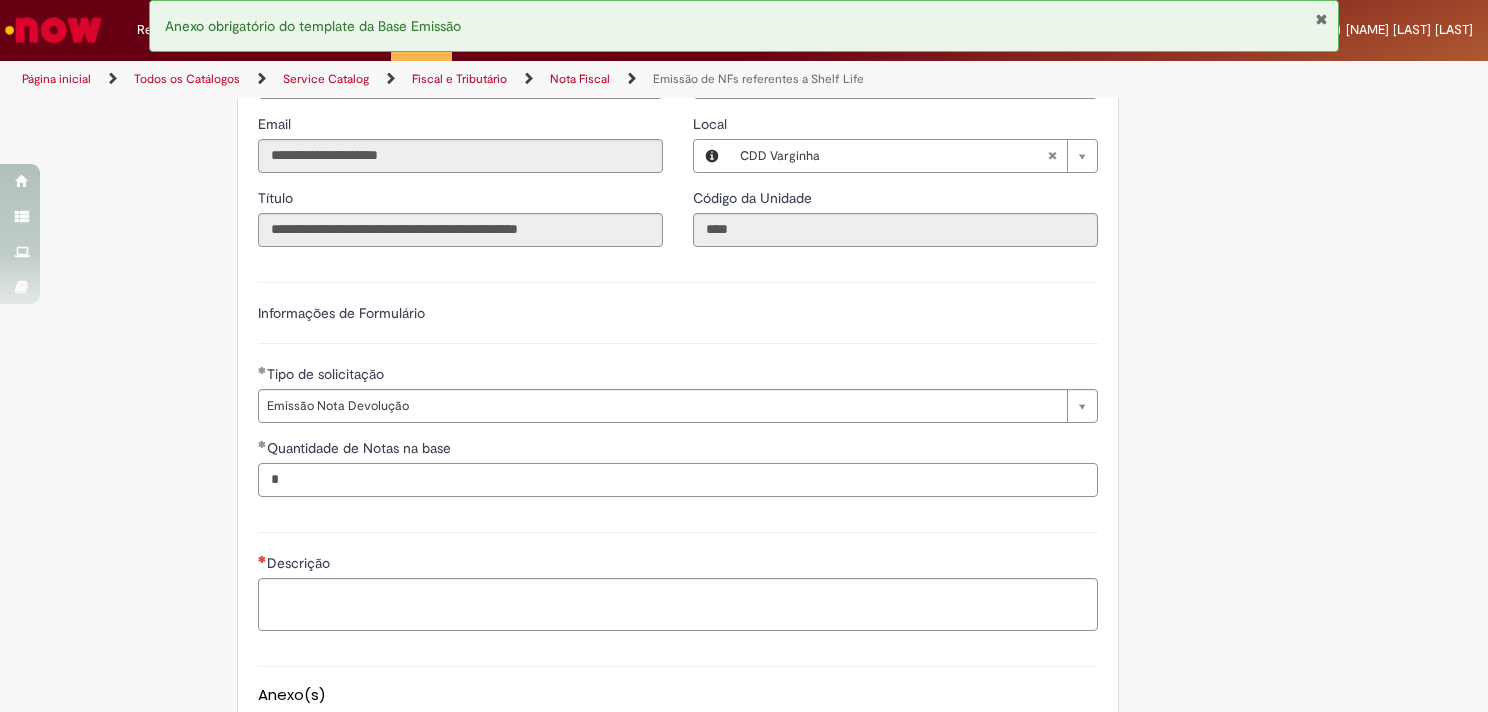 type on "*" 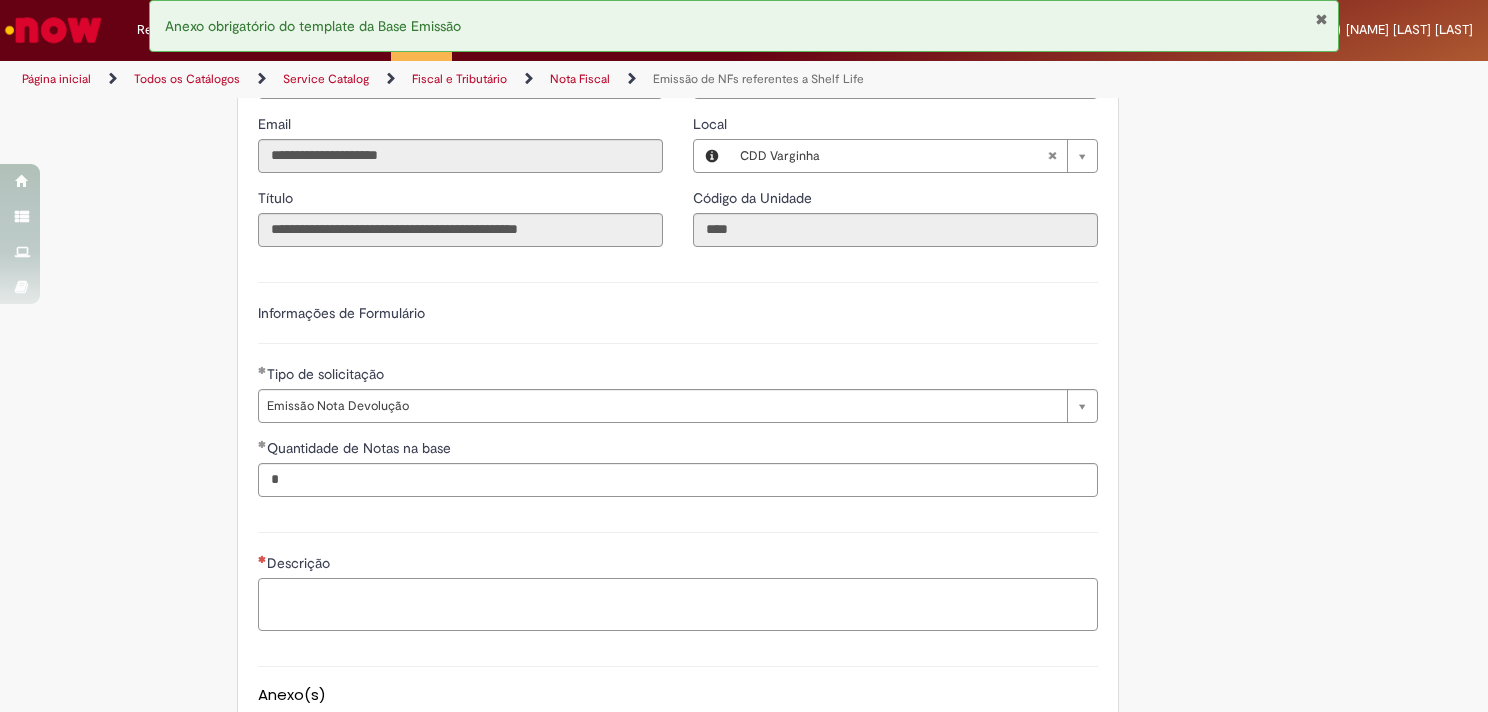 click on "Descrição" at bounding box center [678, 605] 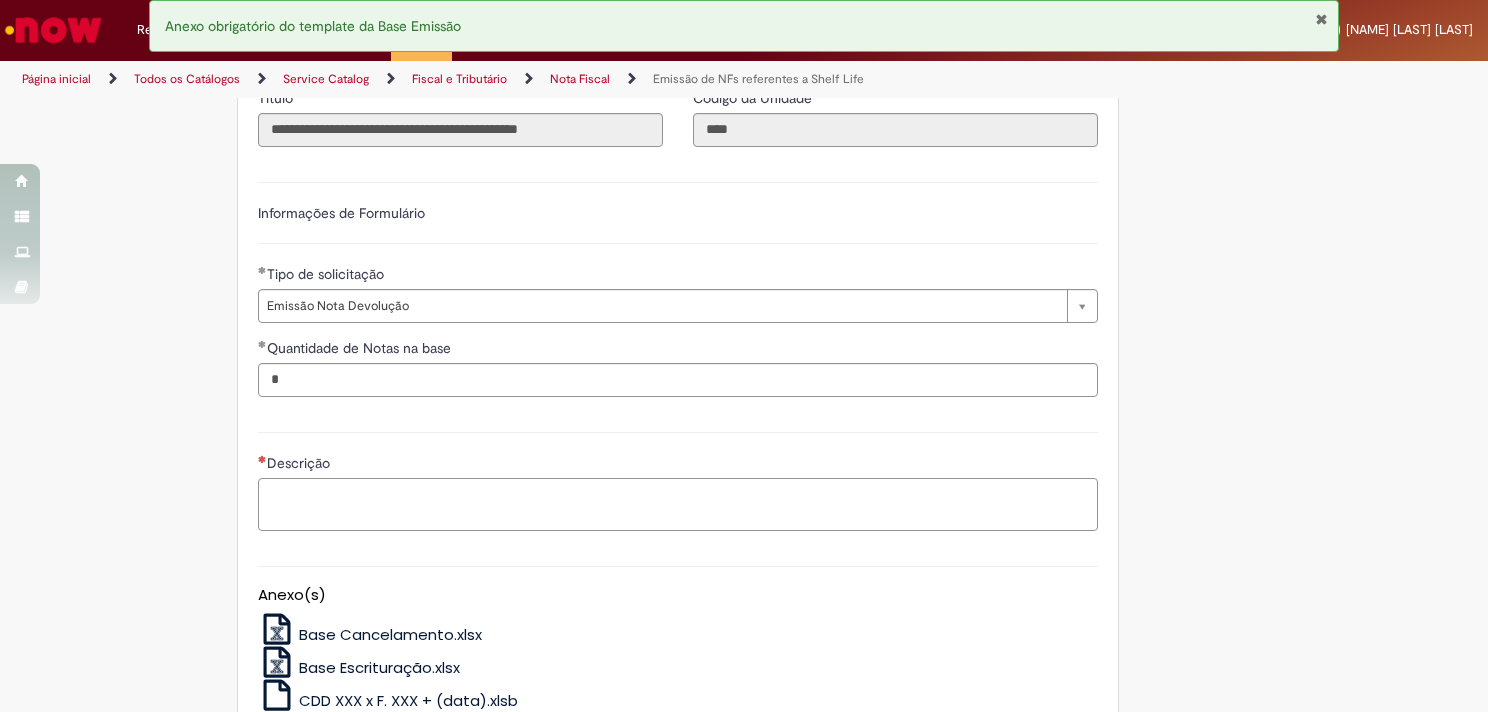 scroll, scrollTop: 1300, scrollLeft: 0, axis: vertical 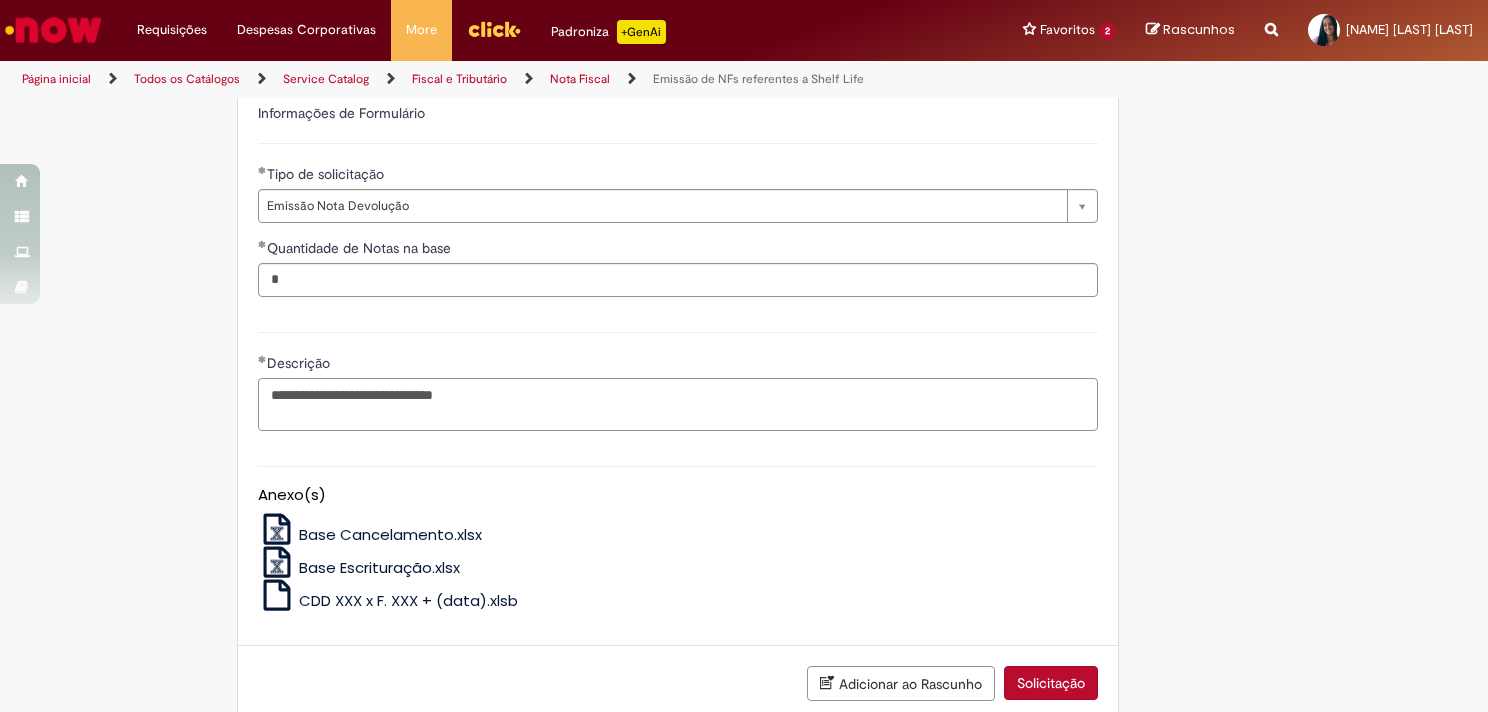 type on "**********" 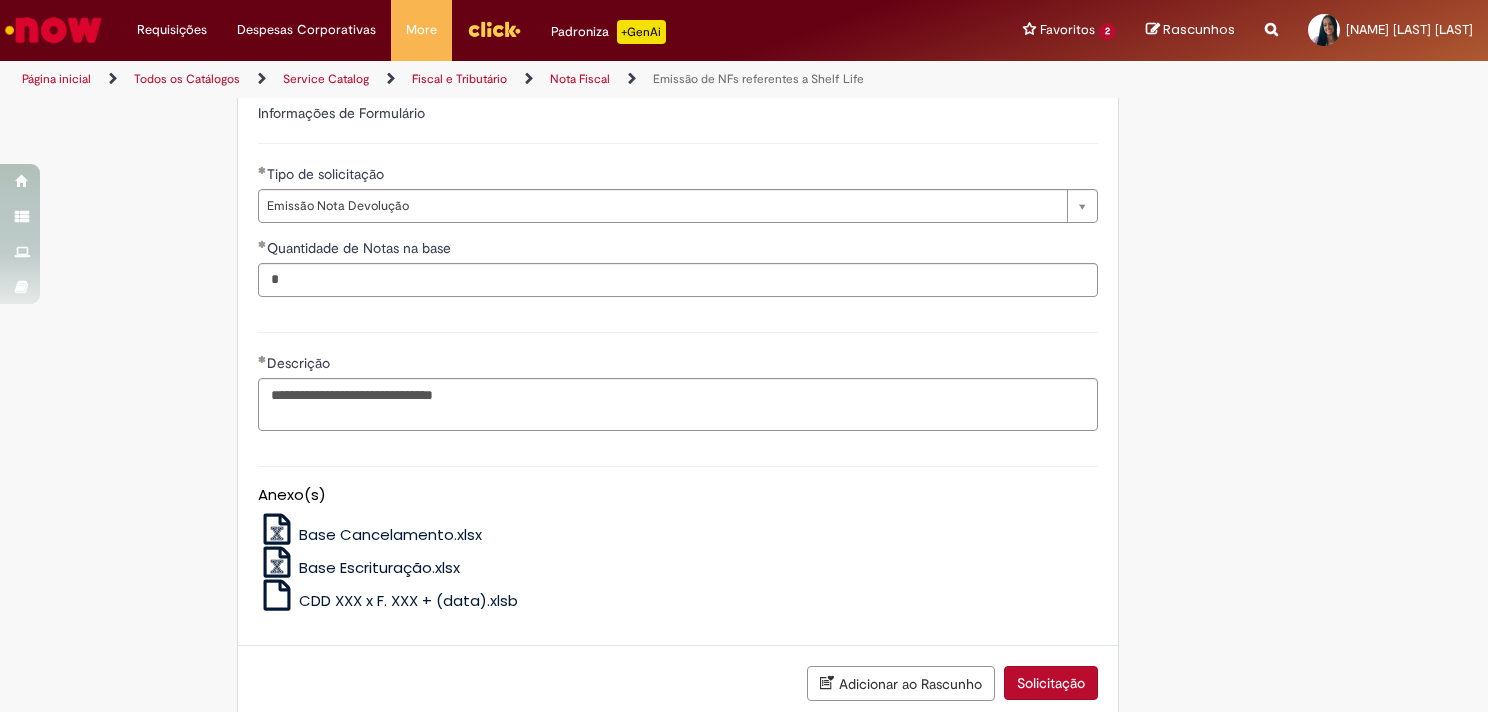 click on "CDD XXX x F. XXX + (data).xlsb" at bounding box center (408, 600) 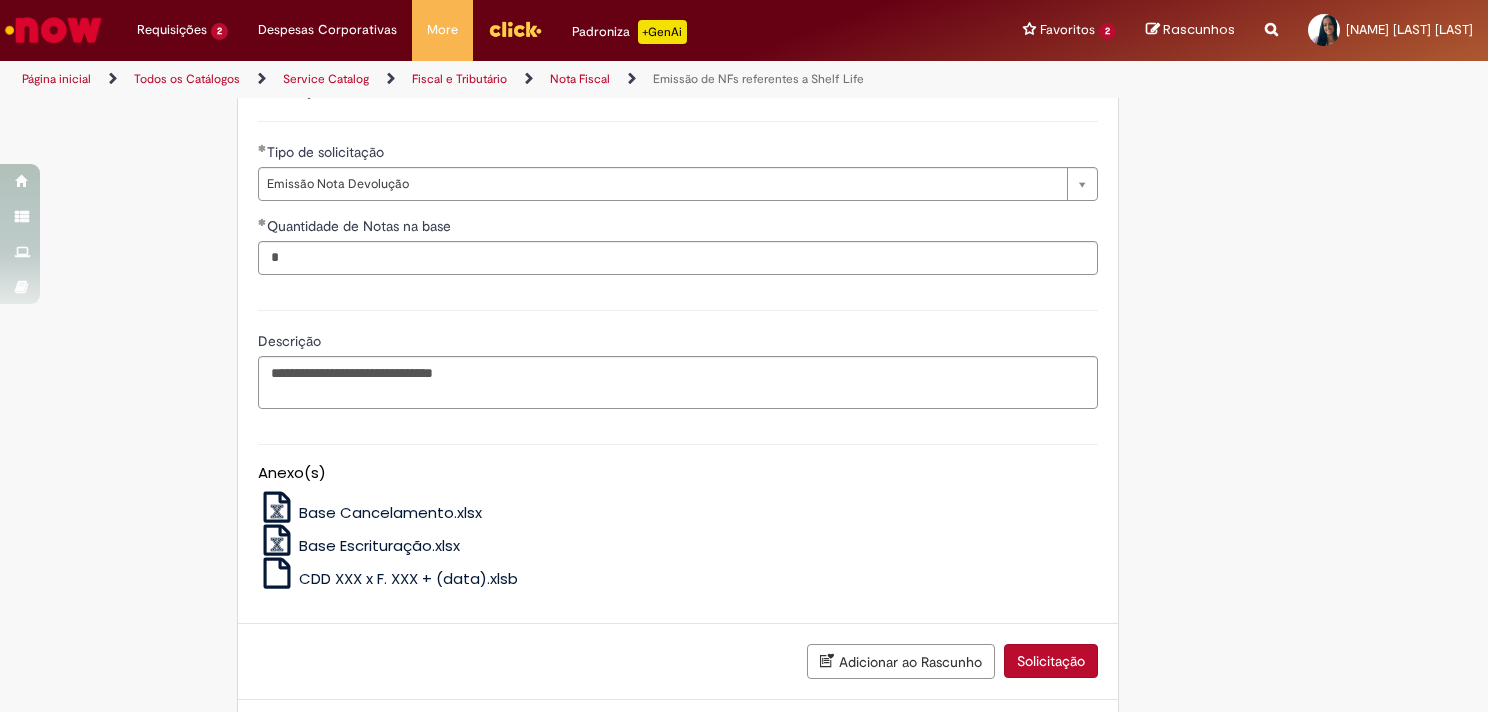 scroll, scrollTop: 1421, scrollLeft: 0, axis: vertical 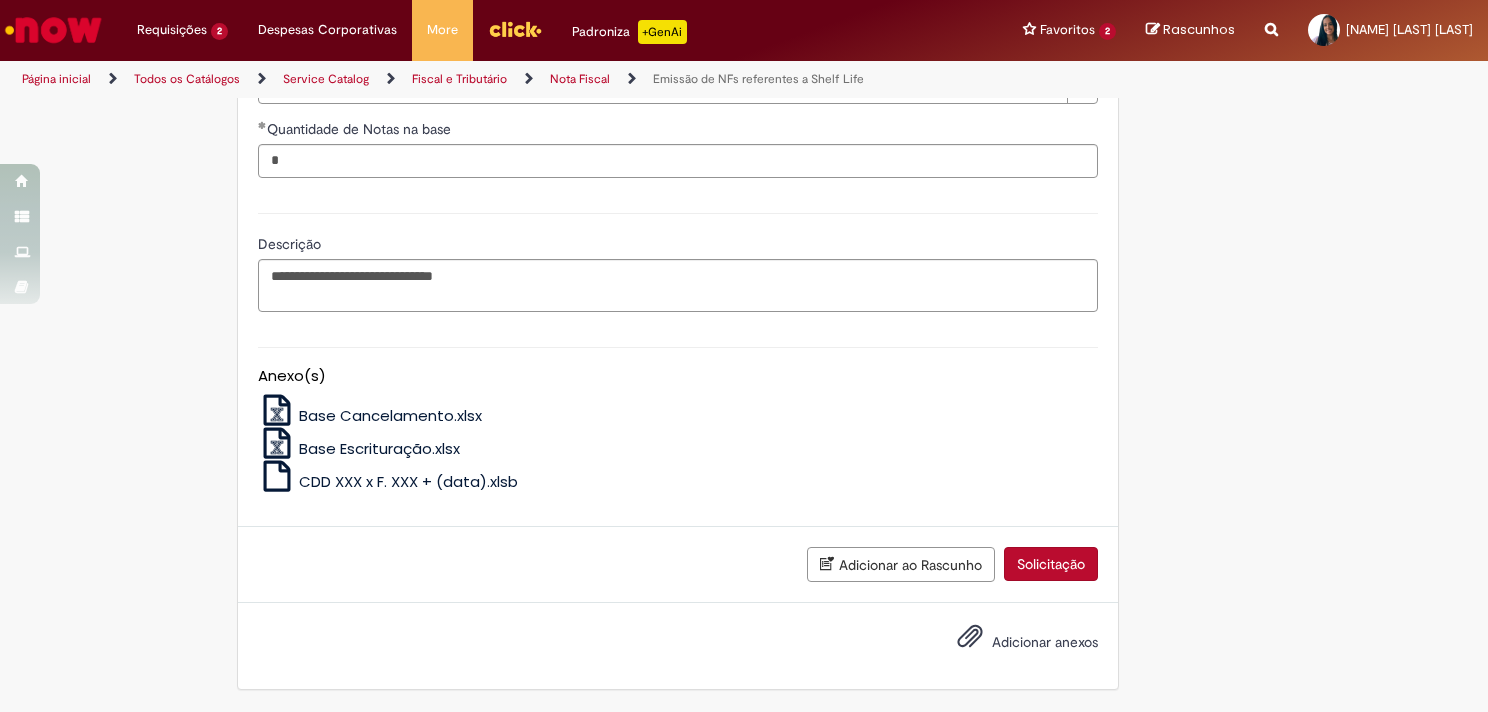 click on "Adicionar anexos" at bounding box center (1045, 642) 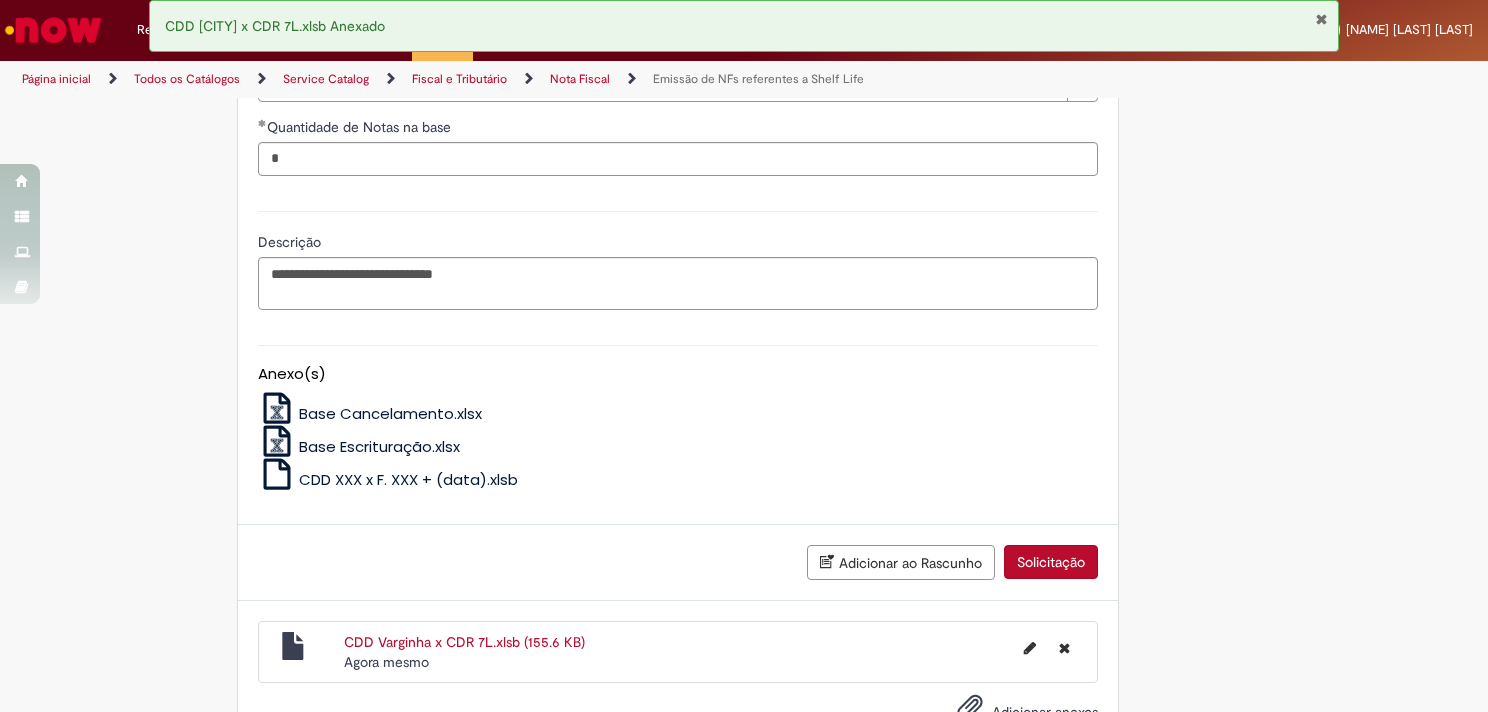 click at bounding box center [1321, 19] 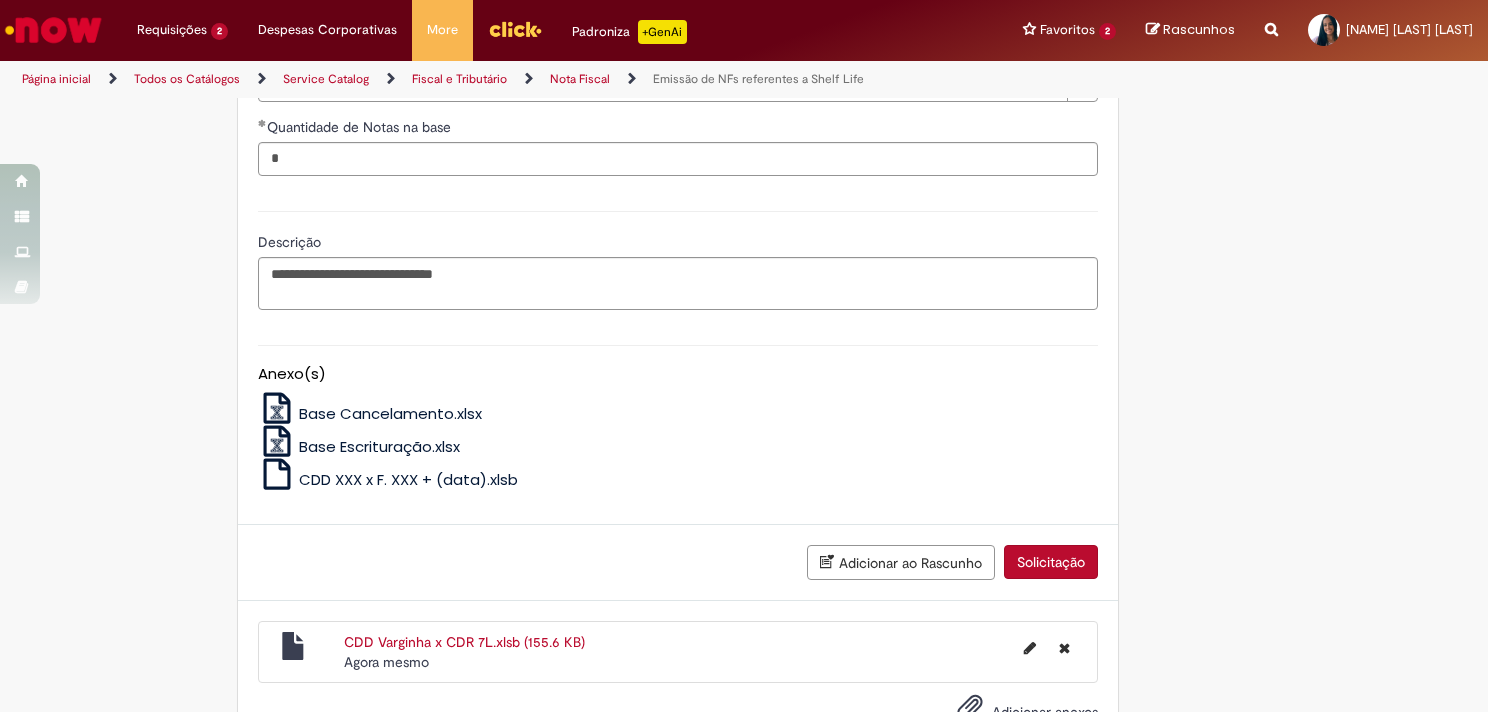 click on "CDD Varginha x CDR 7L.xlsb (155.6 KB)" at bounding box center (464, 642) 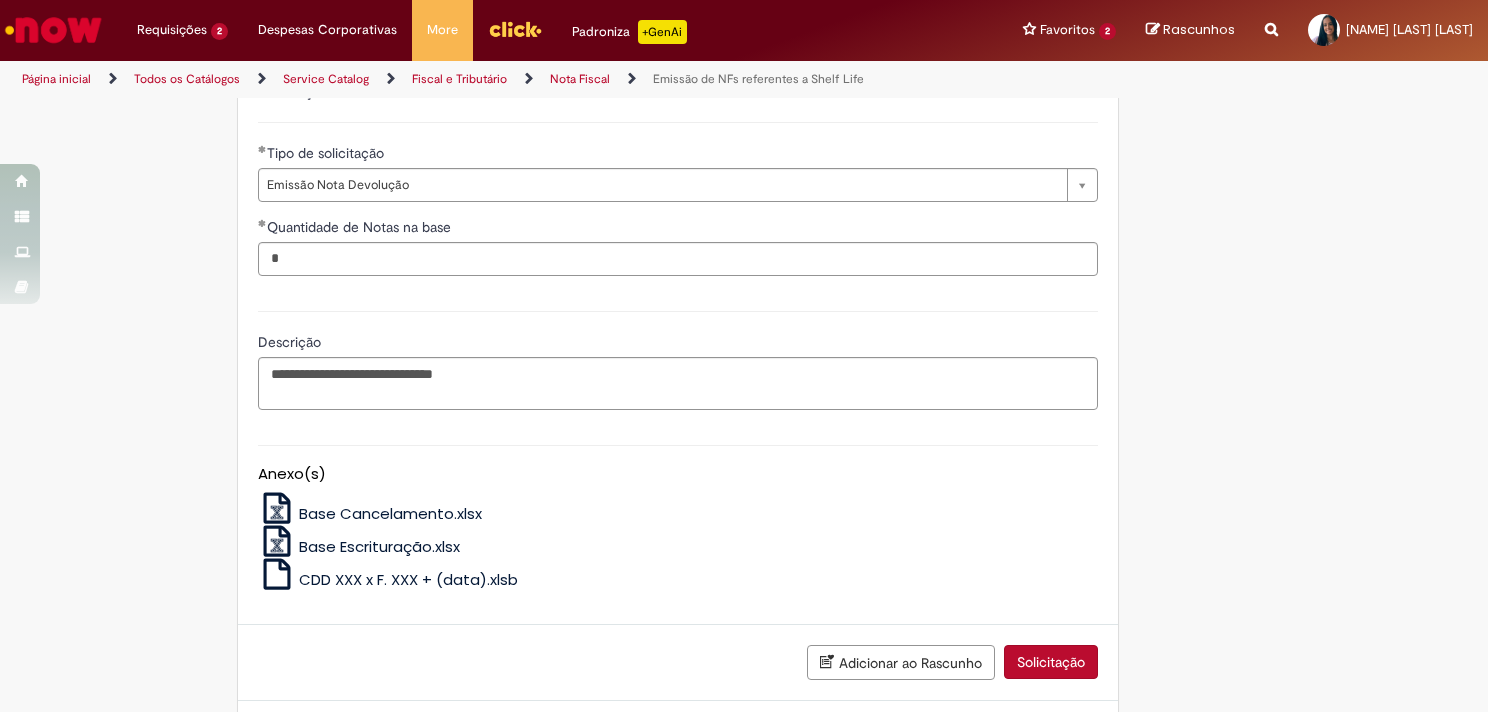 scroll, scrollTop: 1493, scrollLeft: 0, axis: vertical 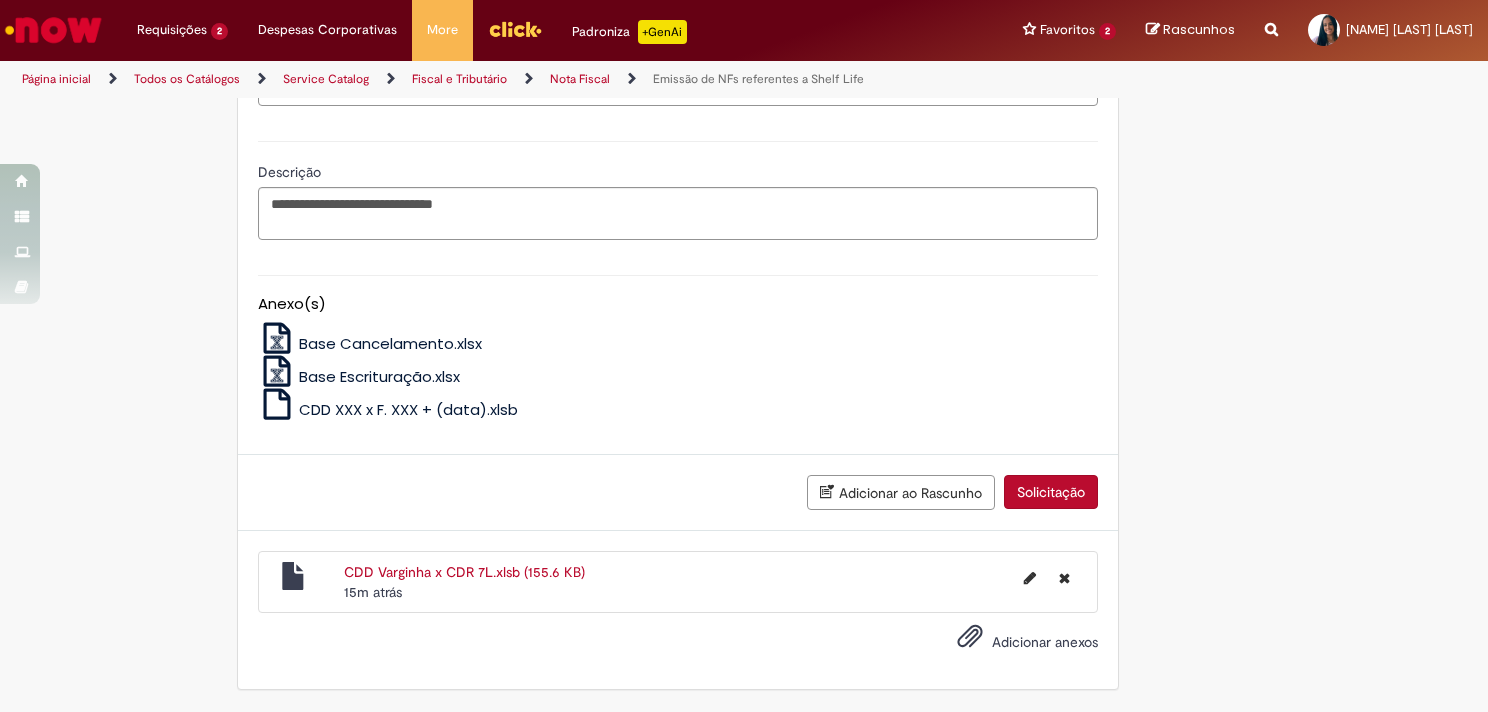 click on "Solicitação" at bounding box center (1051, 492) 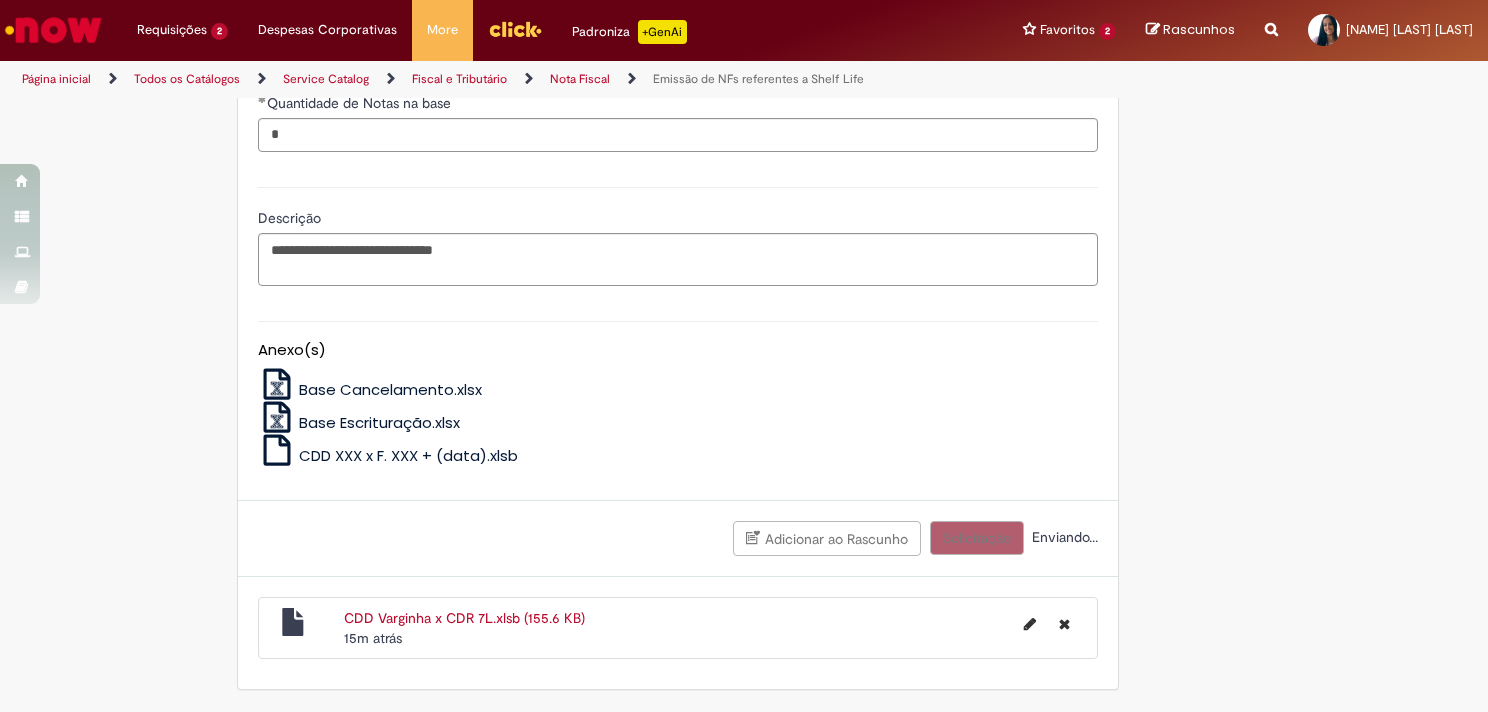 scroll, scrollTop: 1448, scrollLeft: 0, axis: vertical 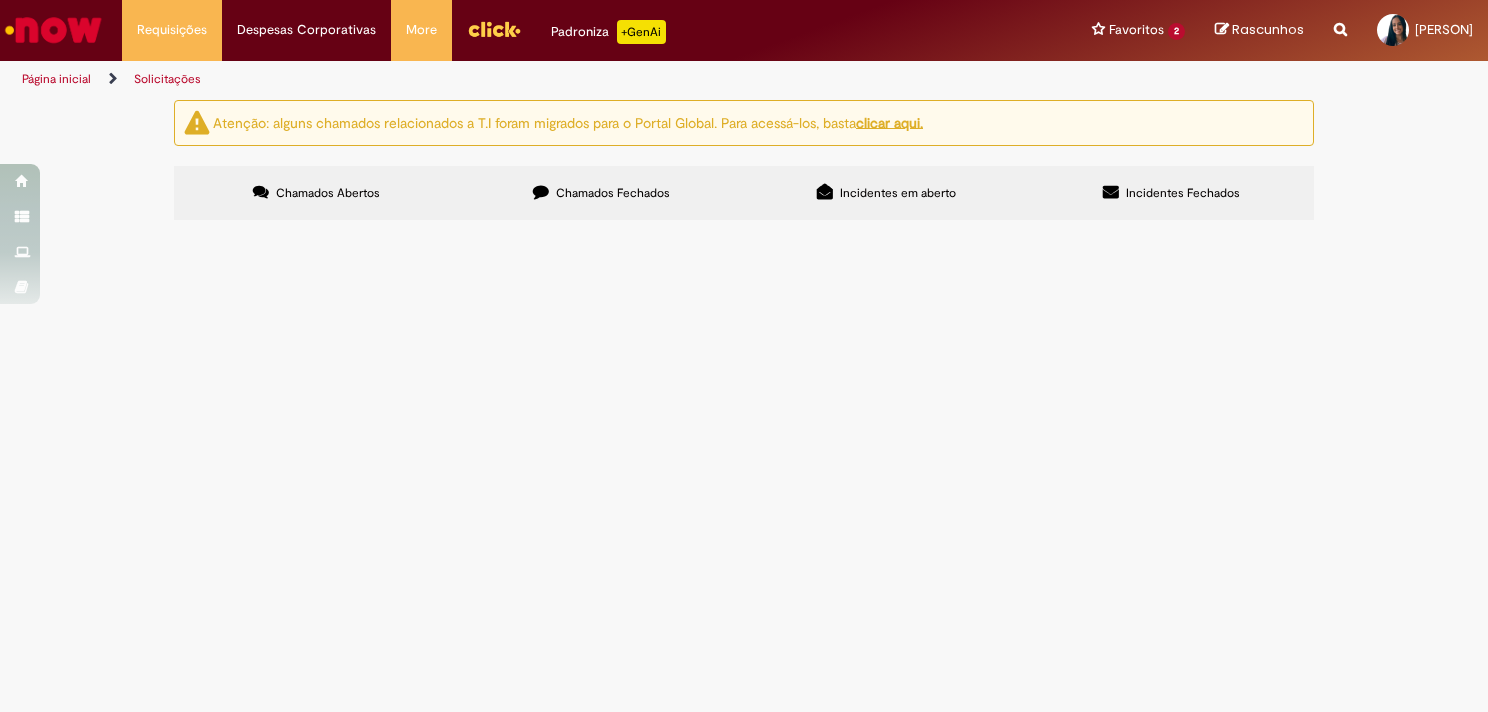 click on "Chamados Fechados" at bounding box center [601, 193] 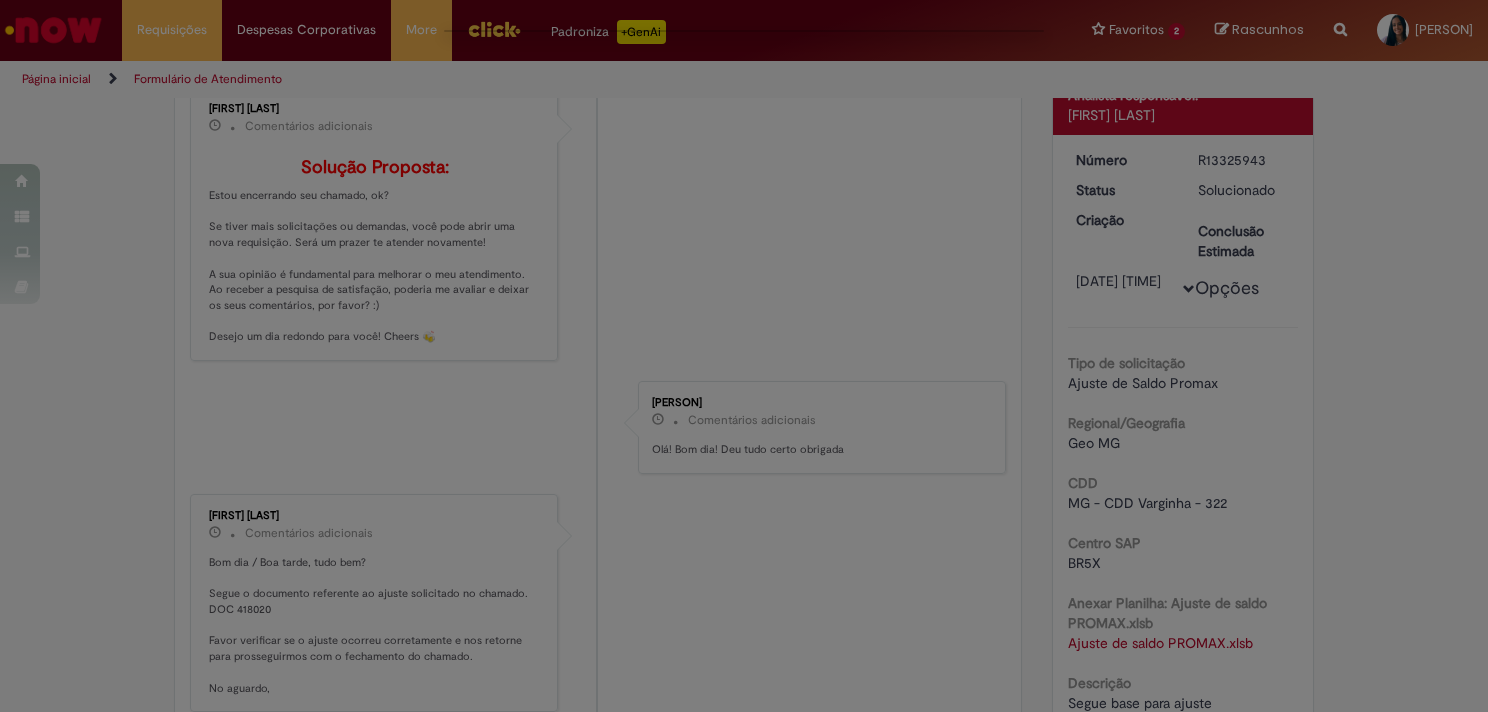 scroll, scrollTop: 0, scrollLeft: 0, axis: both 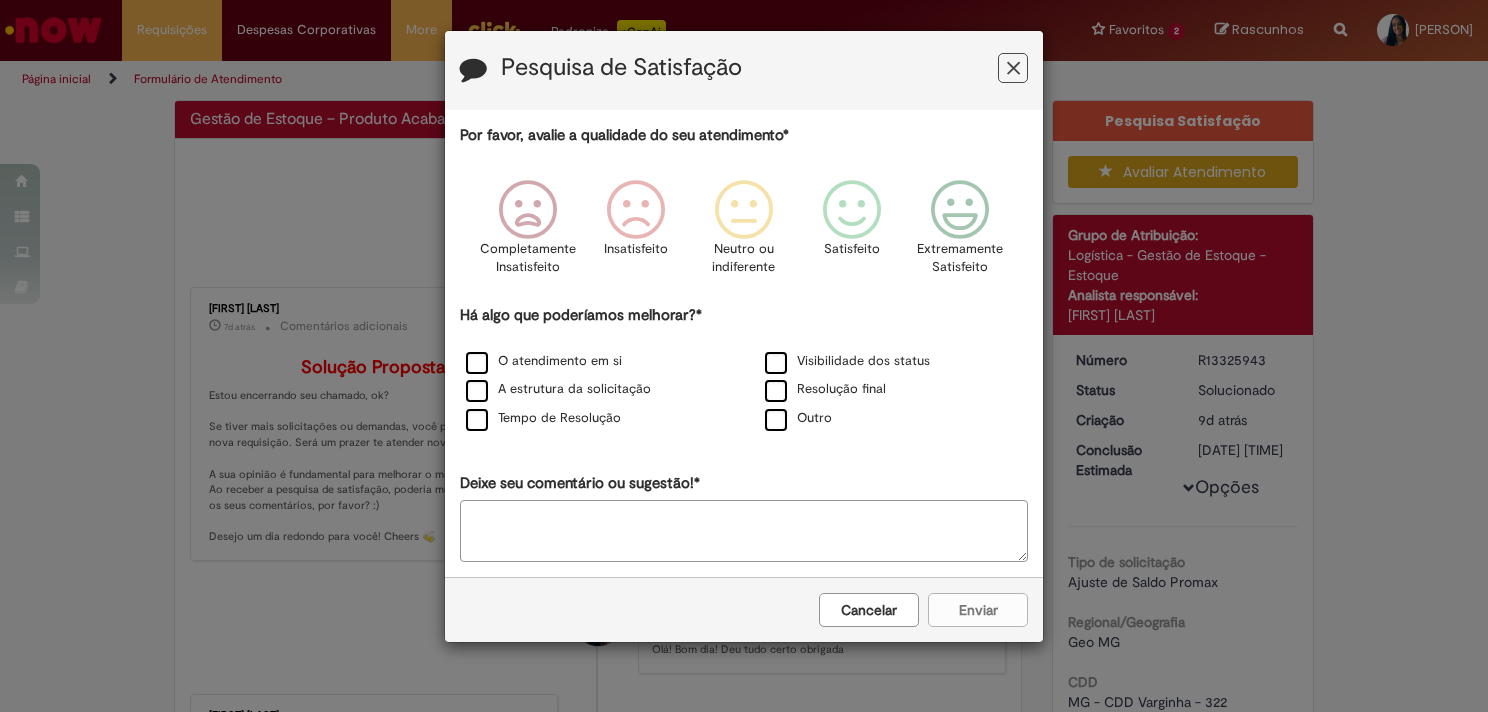 click at bounding box center [1013, 68] 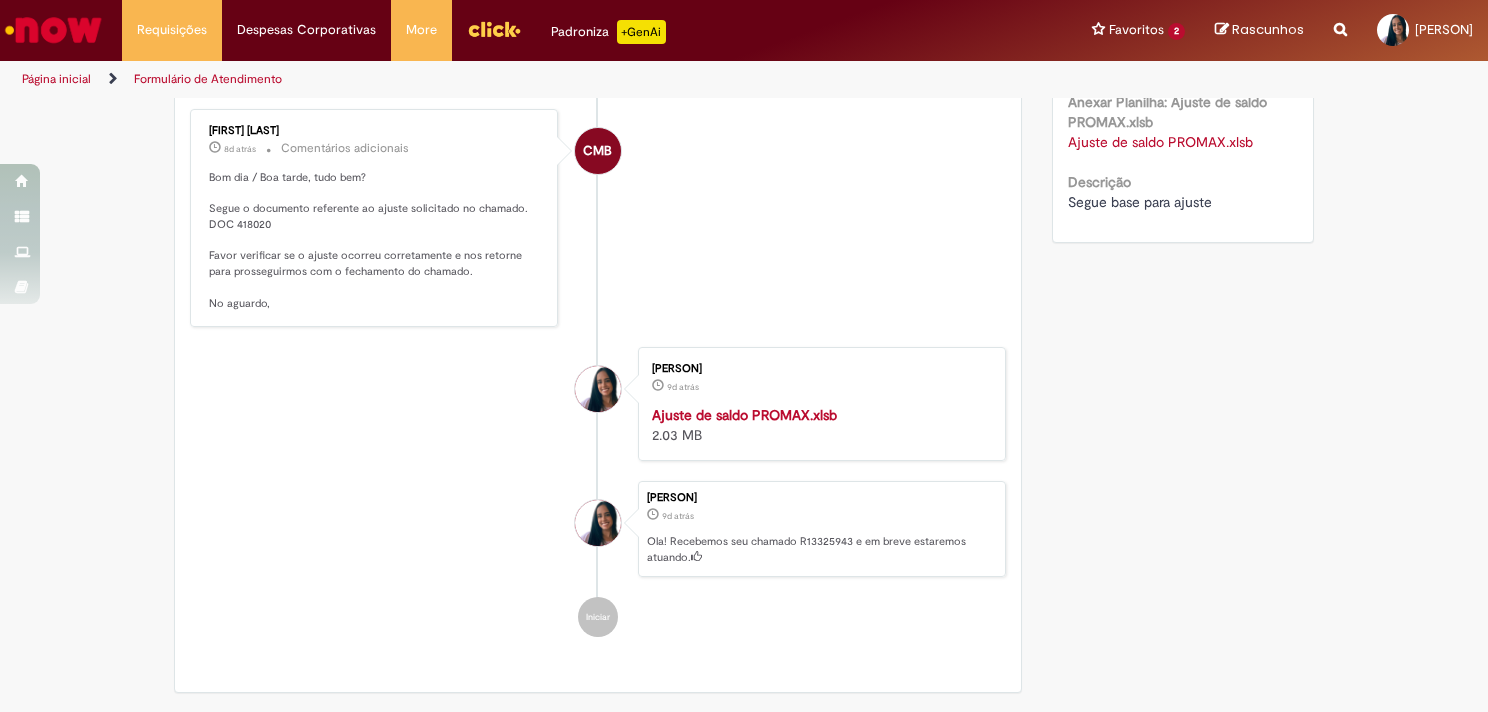 scroll, scrollTop: 700, scrollLeft: 0, axis: vertical 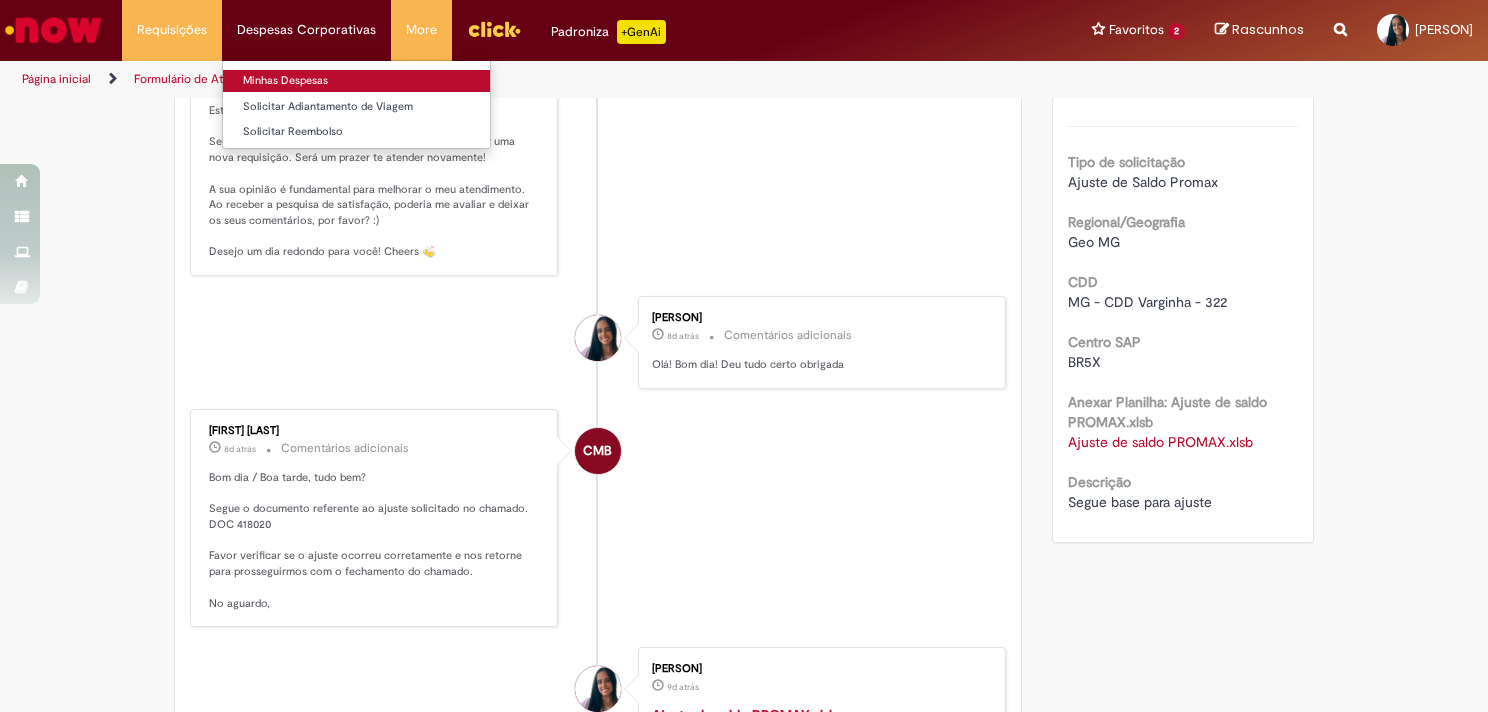 click on "Minhas Despesas" at bounding box center (356, 81) 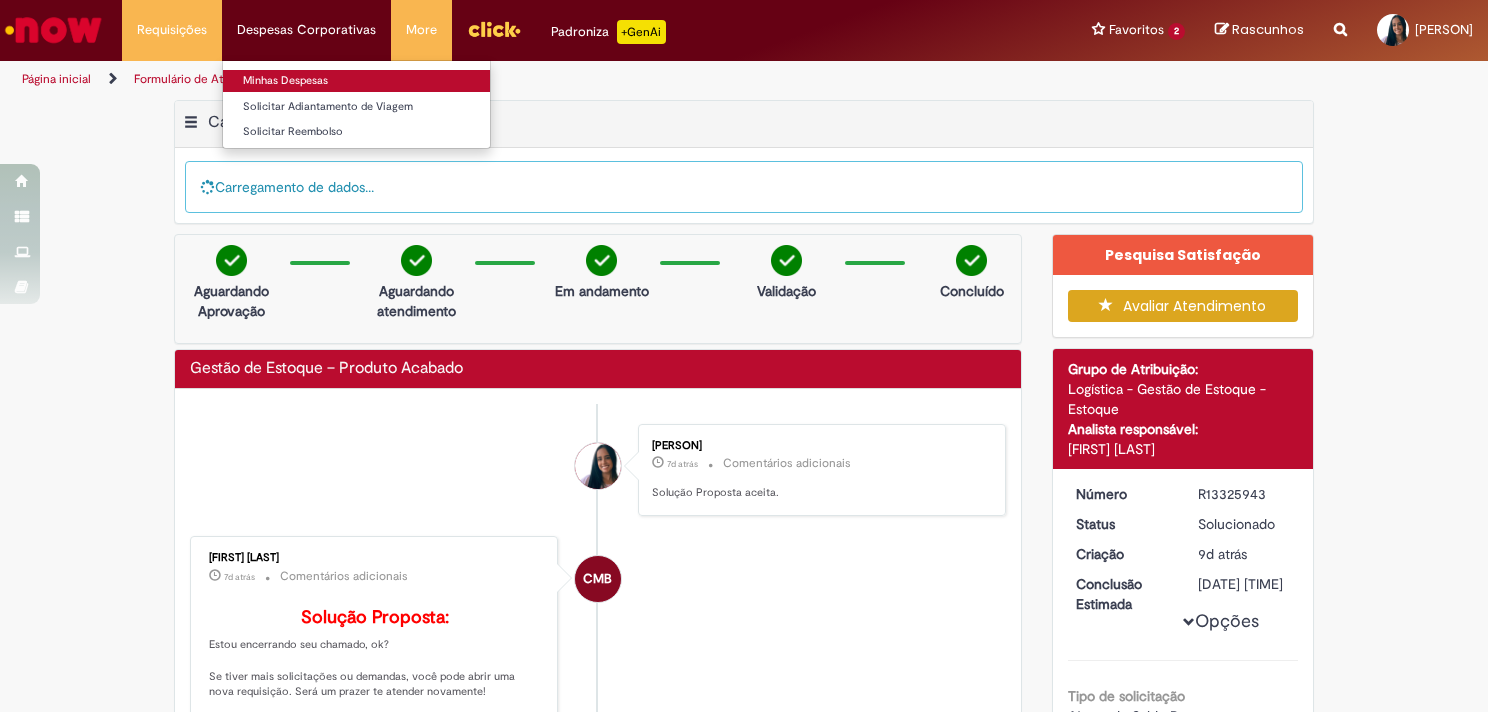 scroll, scrollTop: 0, scrollLeft: 0, axis: both 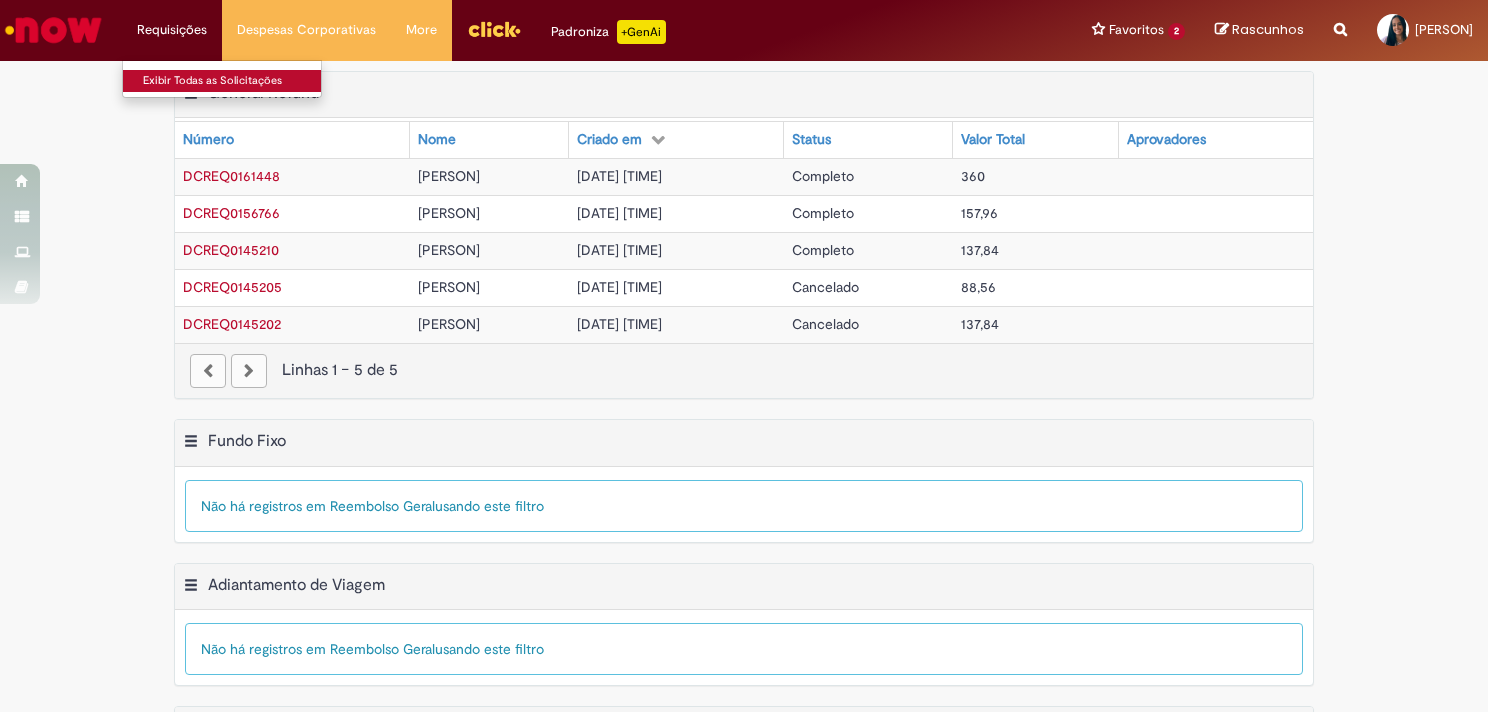 click on "Exibir Todas as Solicitações" at bounding box center [233, 81] 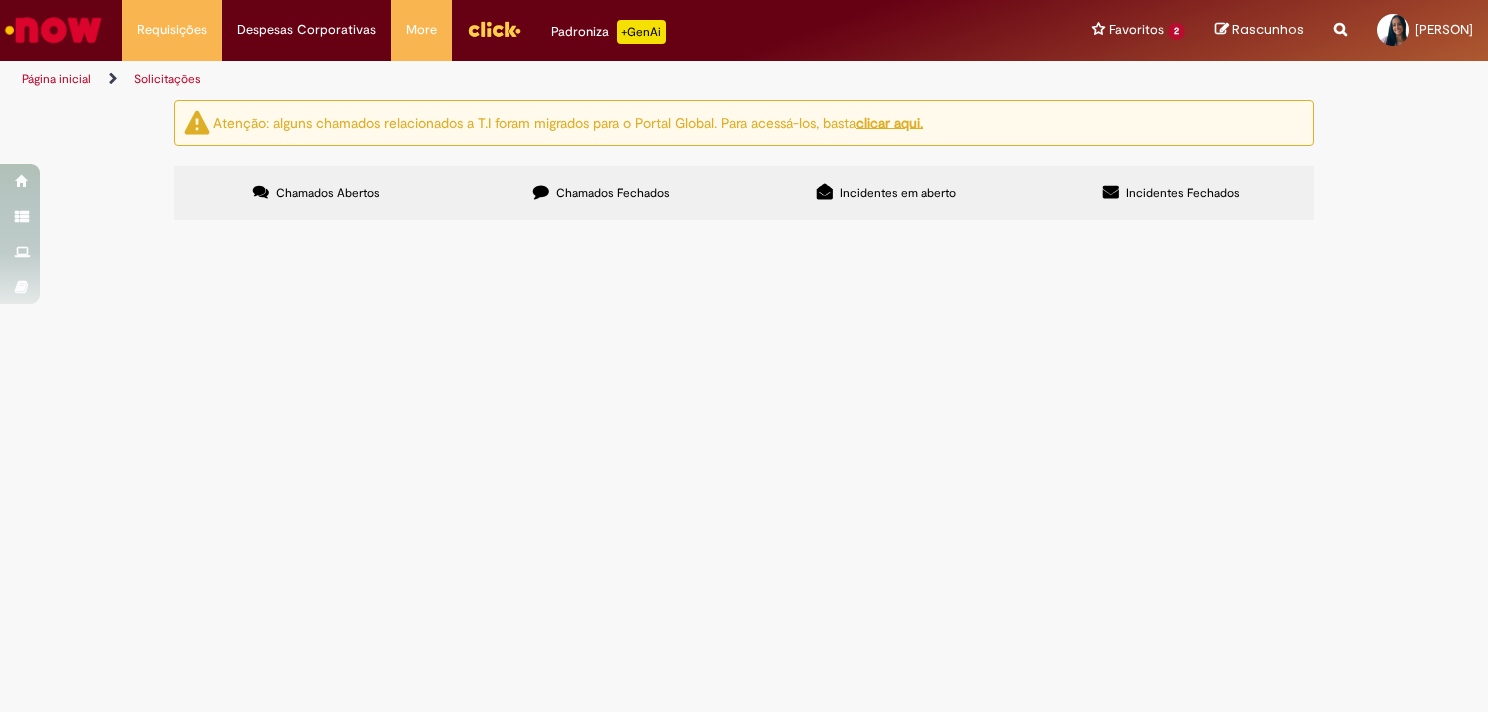 click on "Chamados Fechados" at bounding box center (601, 193) 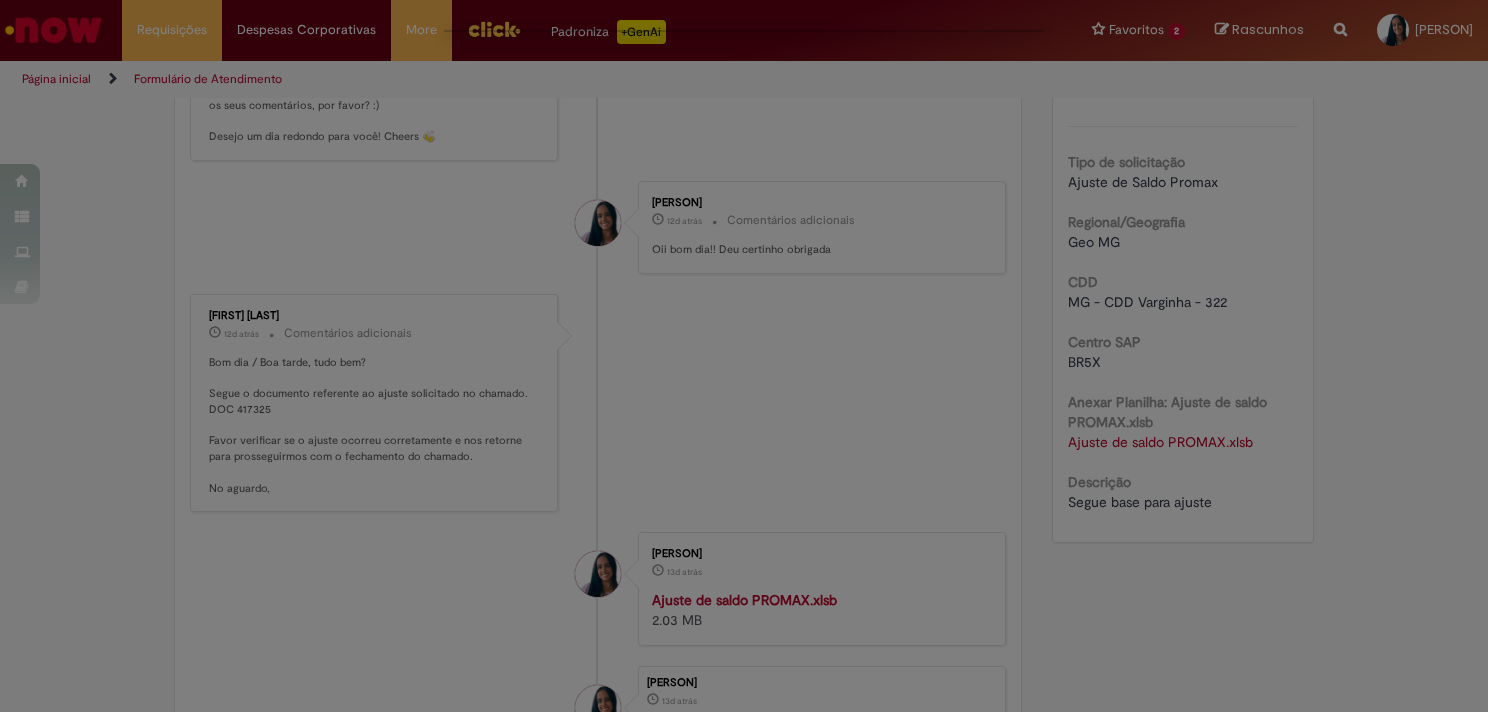 scroll, scrollTop: 0, scrollLeft: 0, axis: both 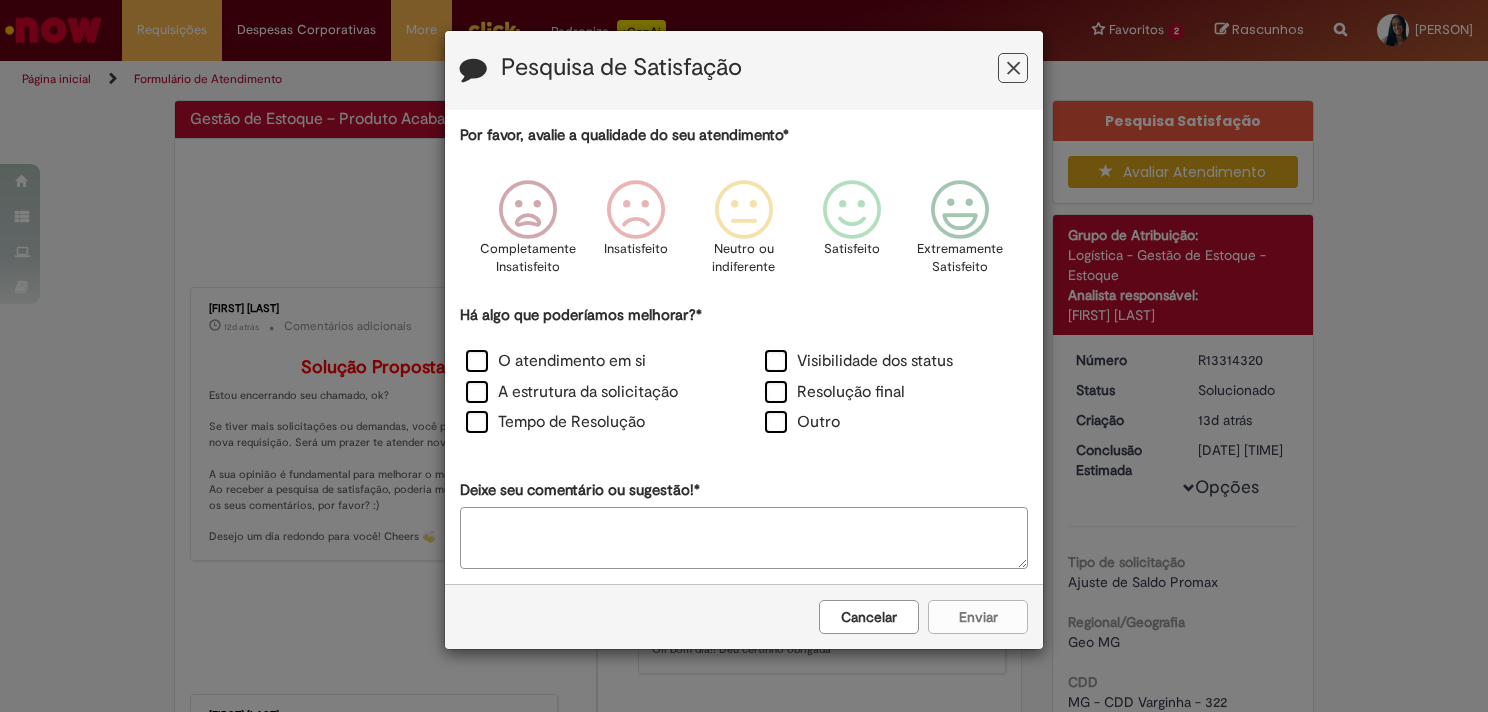 click at bounding box center (1013, 68) 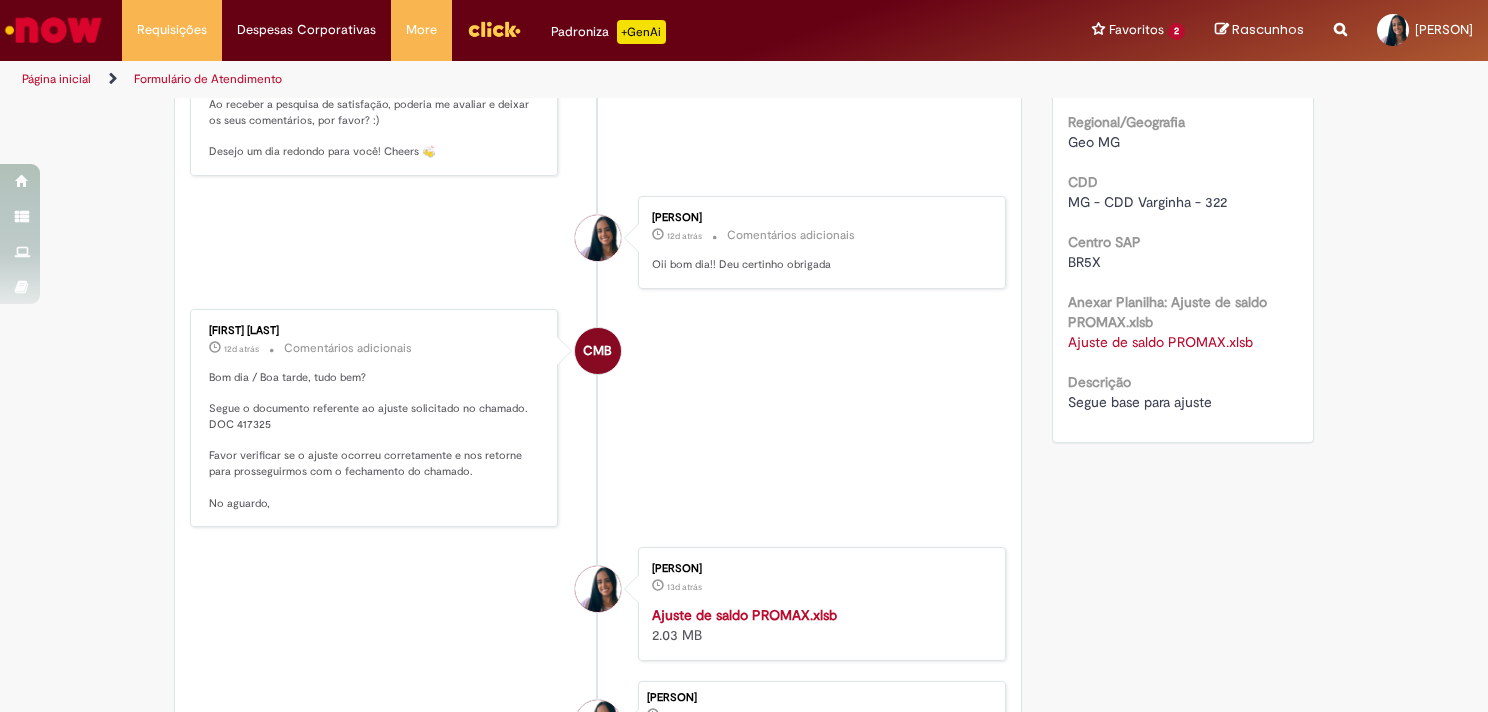 scroll, scrollTop: 600, scrollLeft: 0, axis: vertical 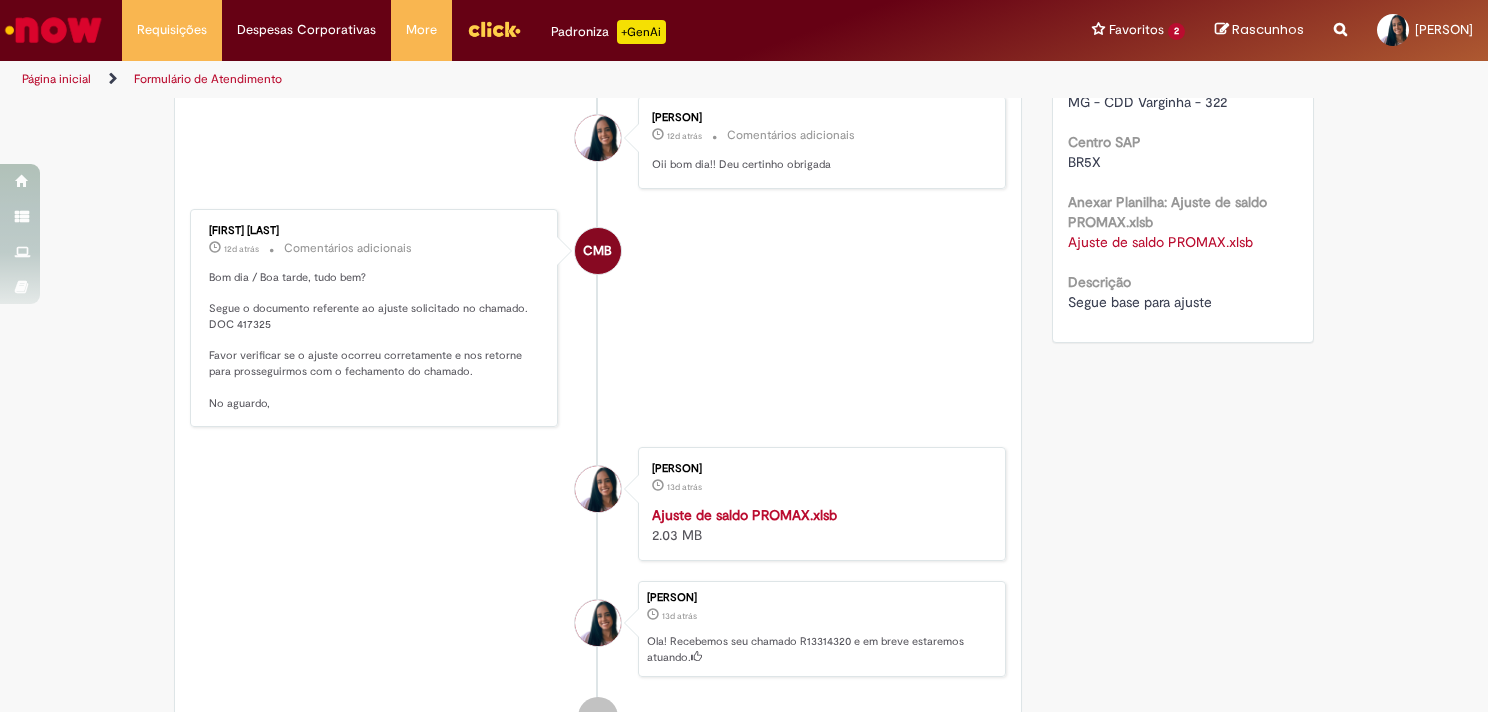 click on "Ajuste de saldo PROMAX.xlsb" at bounding box center (744, 515) 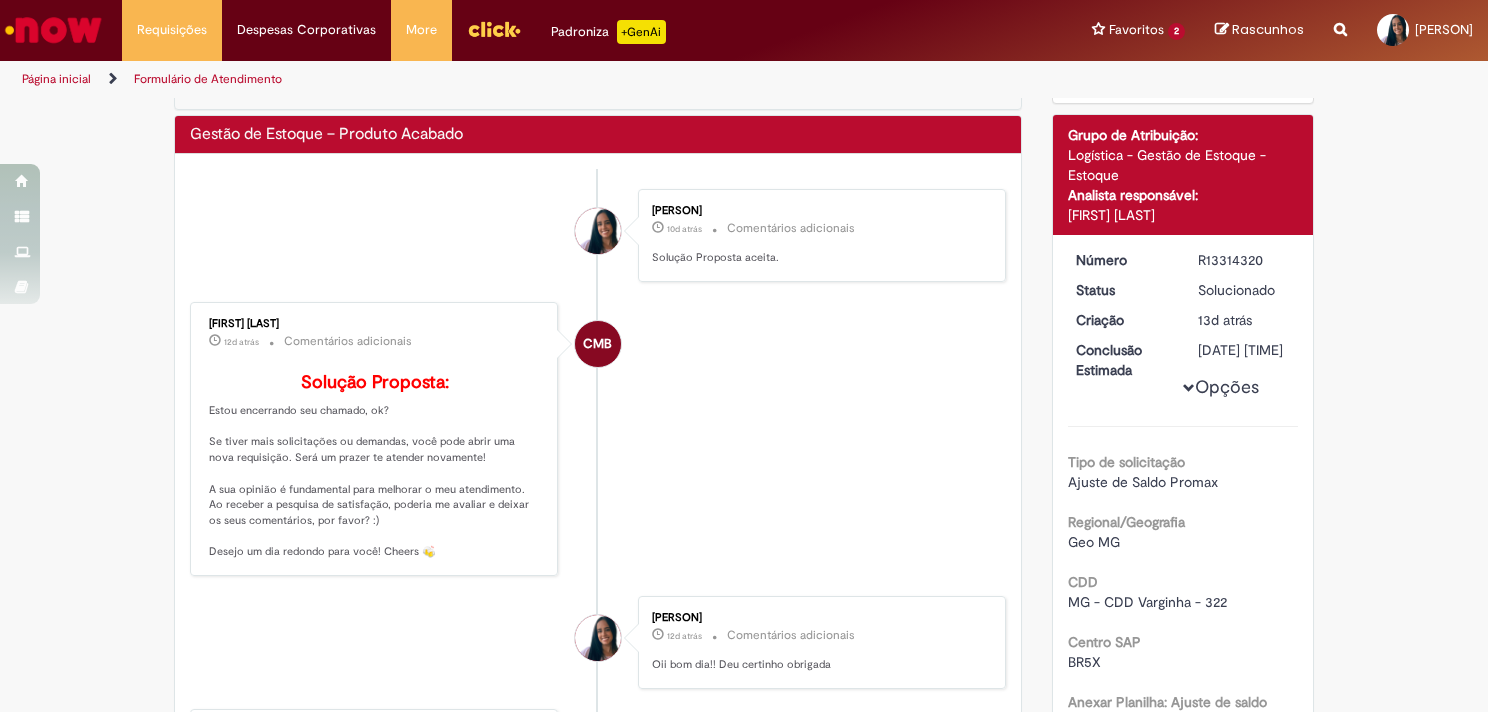 scroll, scrollTop: 0, scrollLeft: 0, axis: both 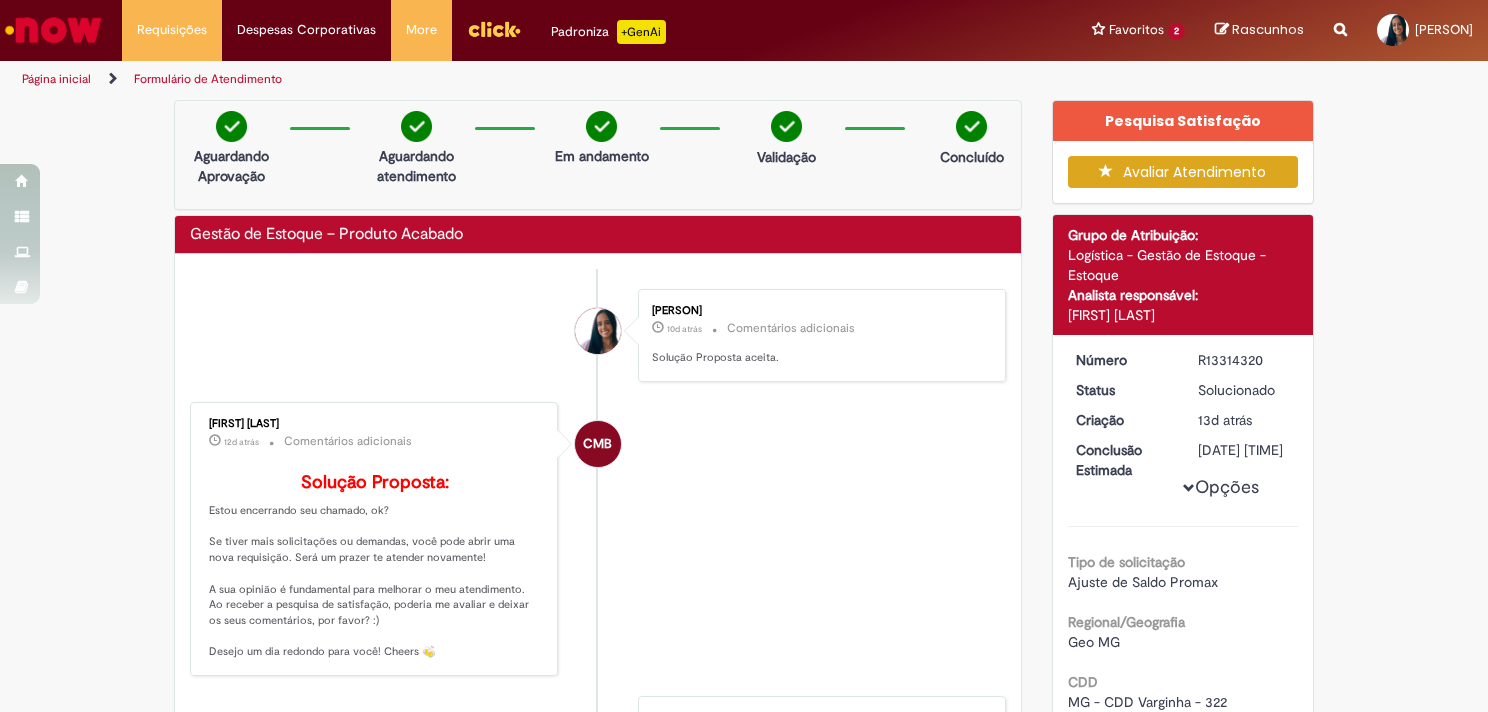 click on "Página inicial" at bounding box center (56, 79) 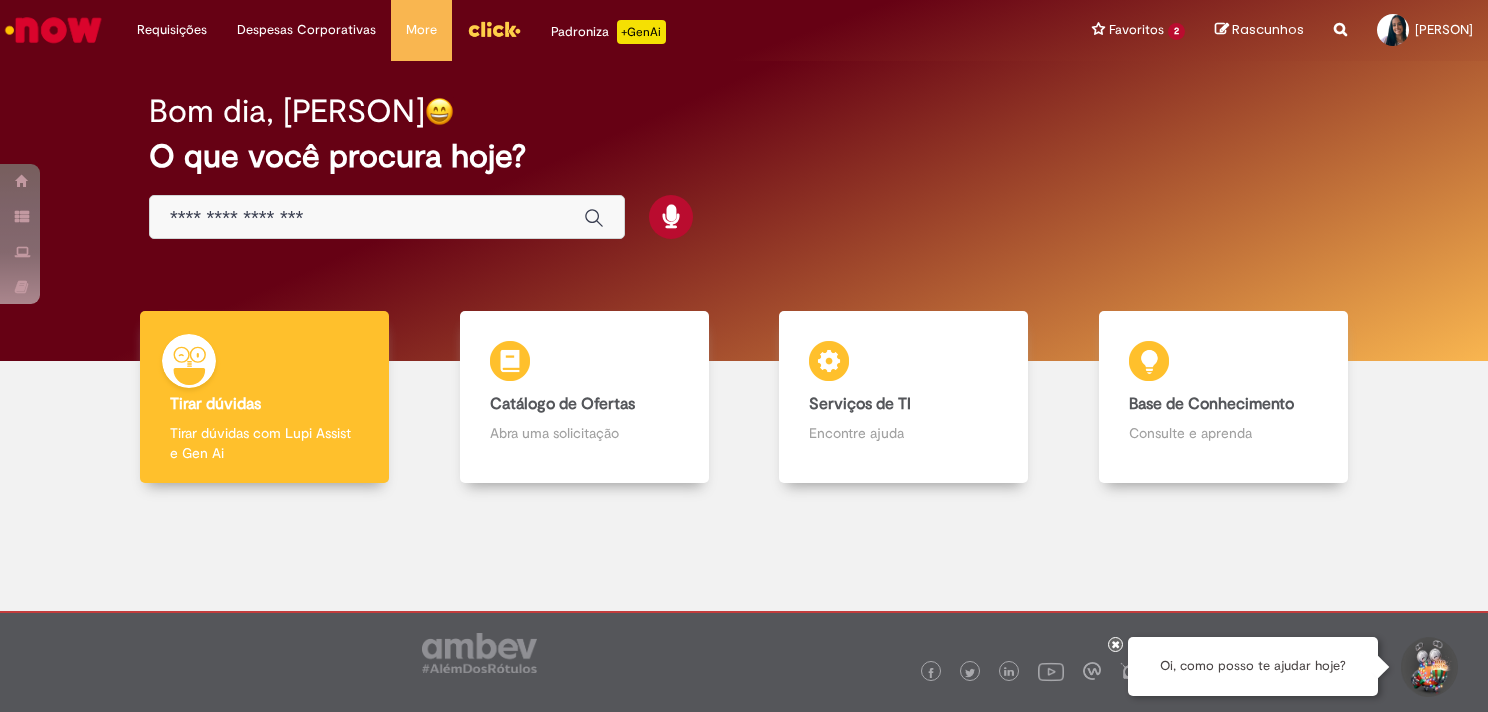 click at bounding box center (387, 217) 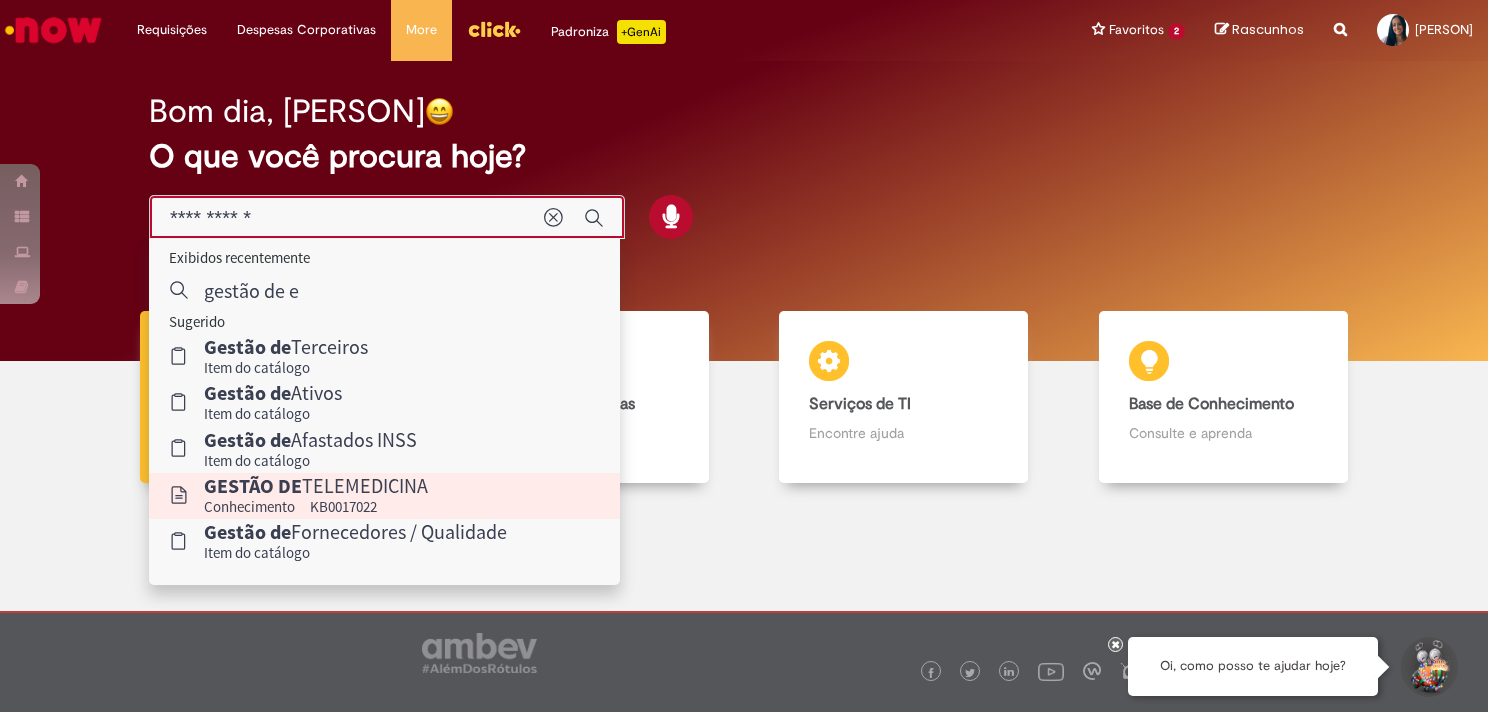 type on "**********" 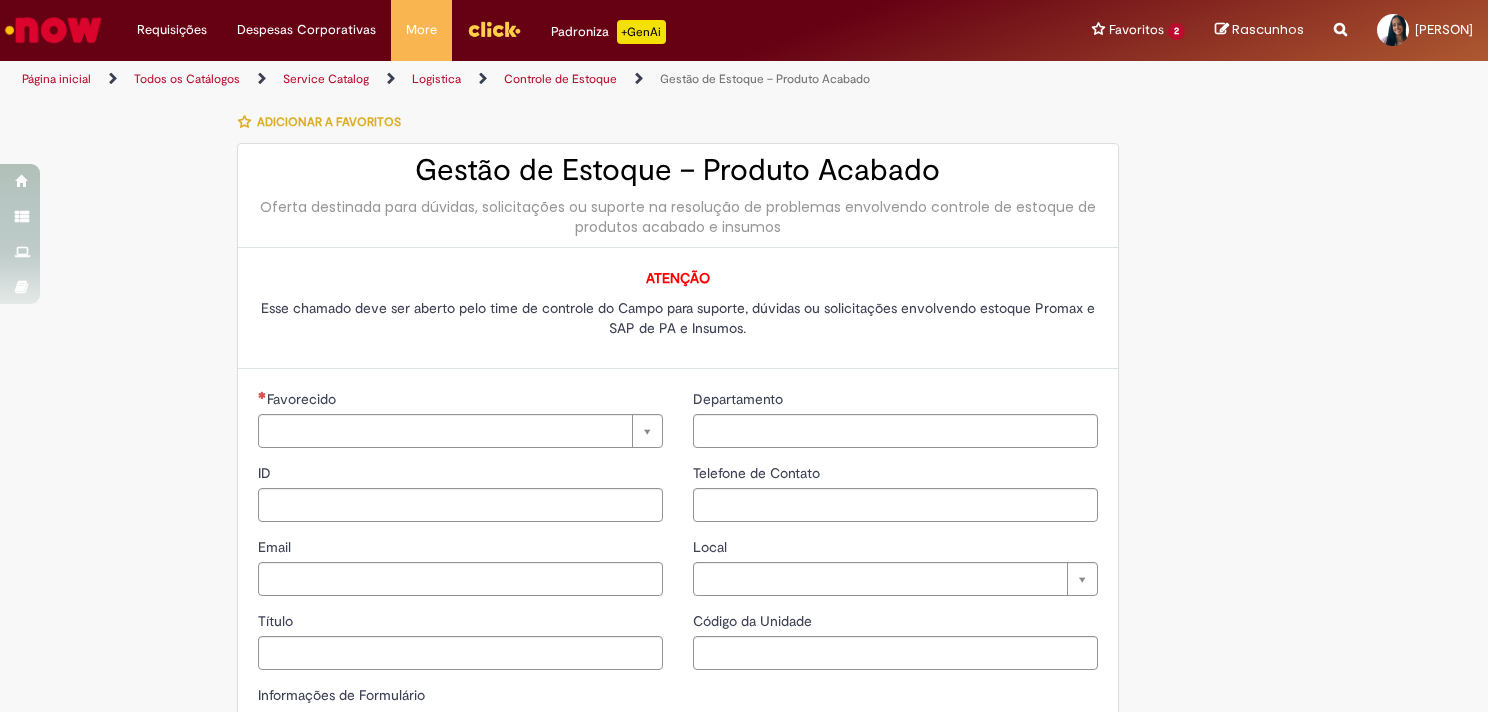 type on "********" 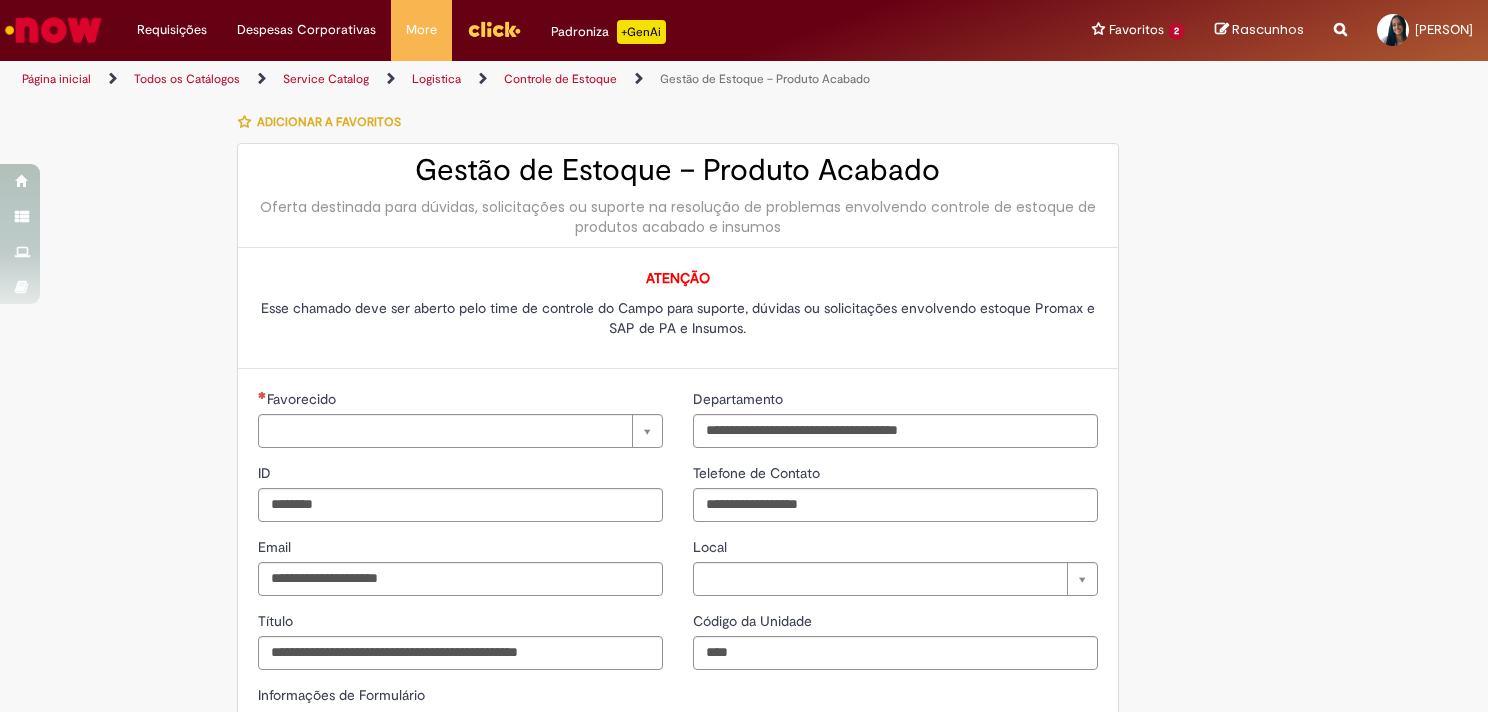 type on "**********" 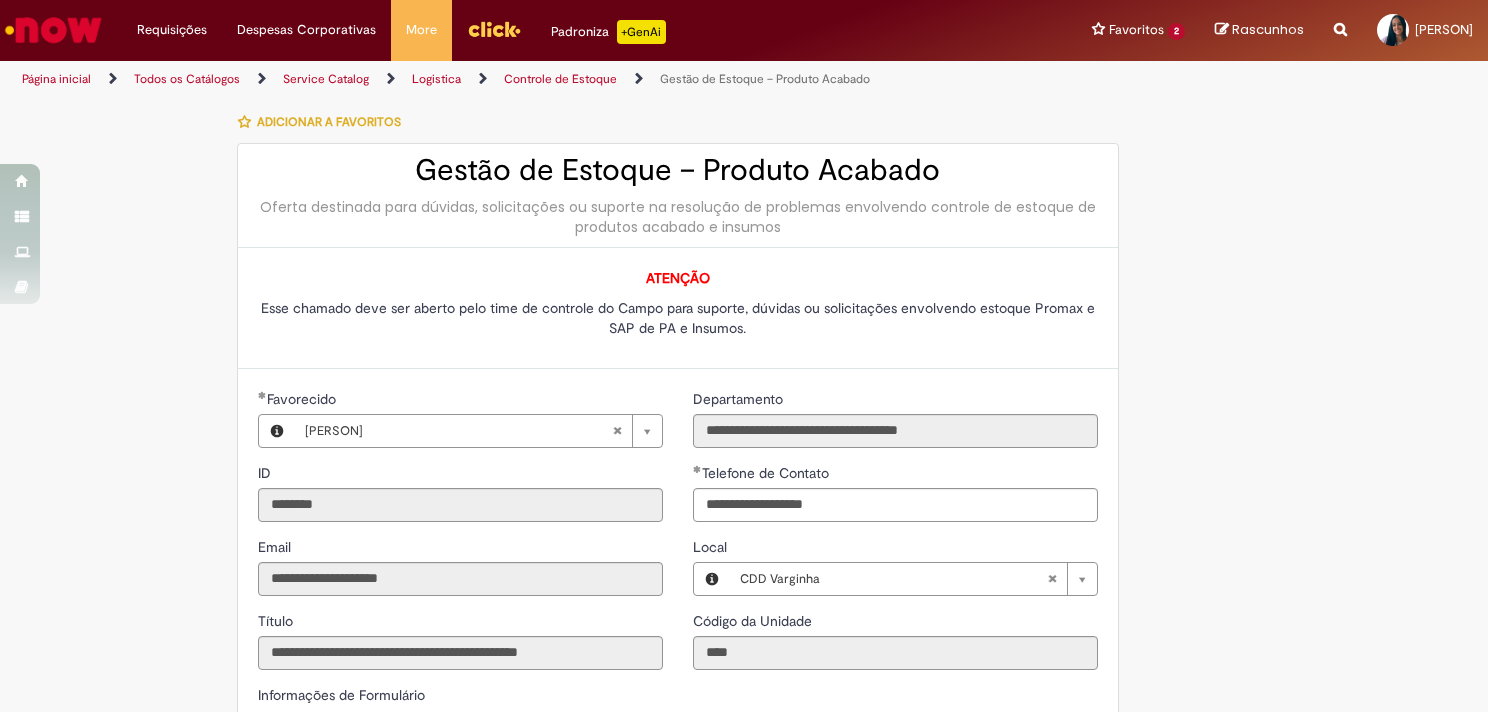 type on "**********" 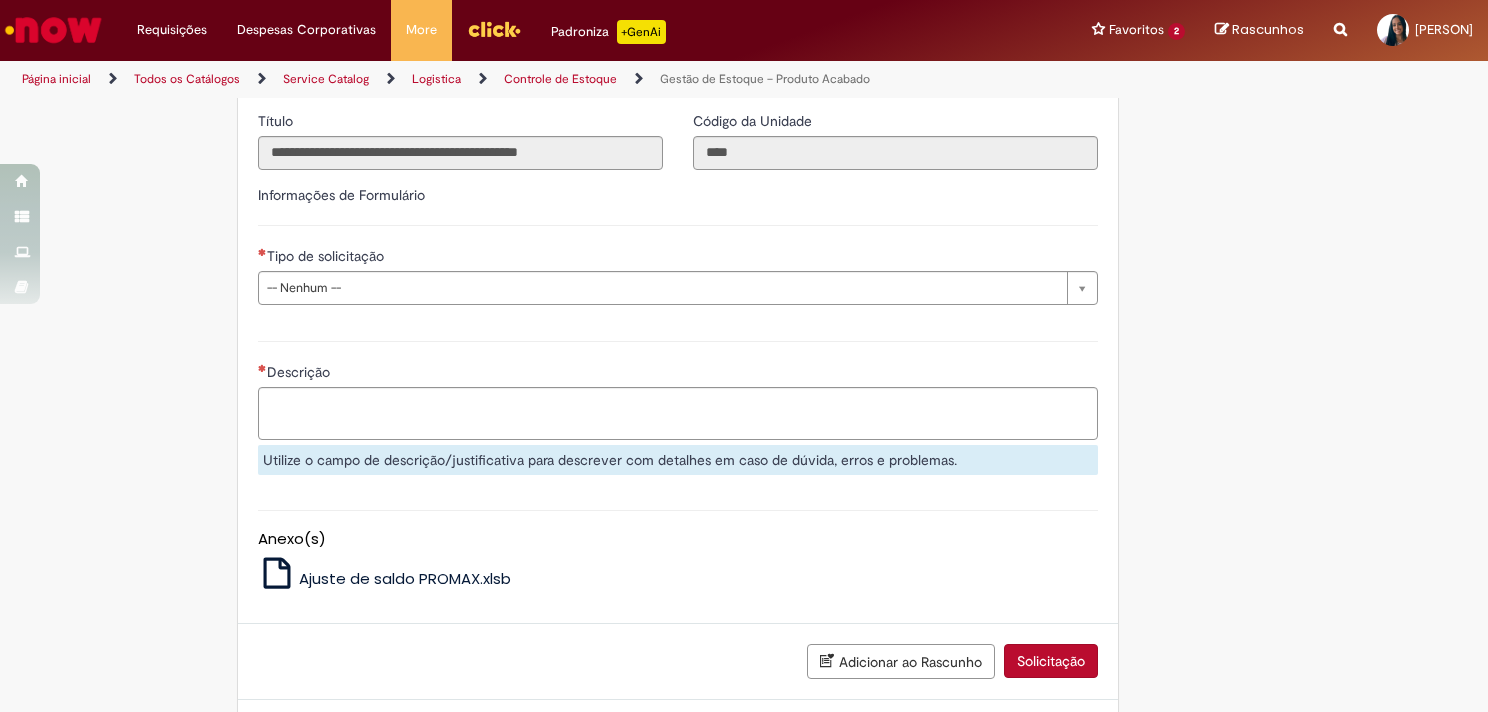 scroll, scrollTop: 593, scrollLeft: 0, axis: vertical 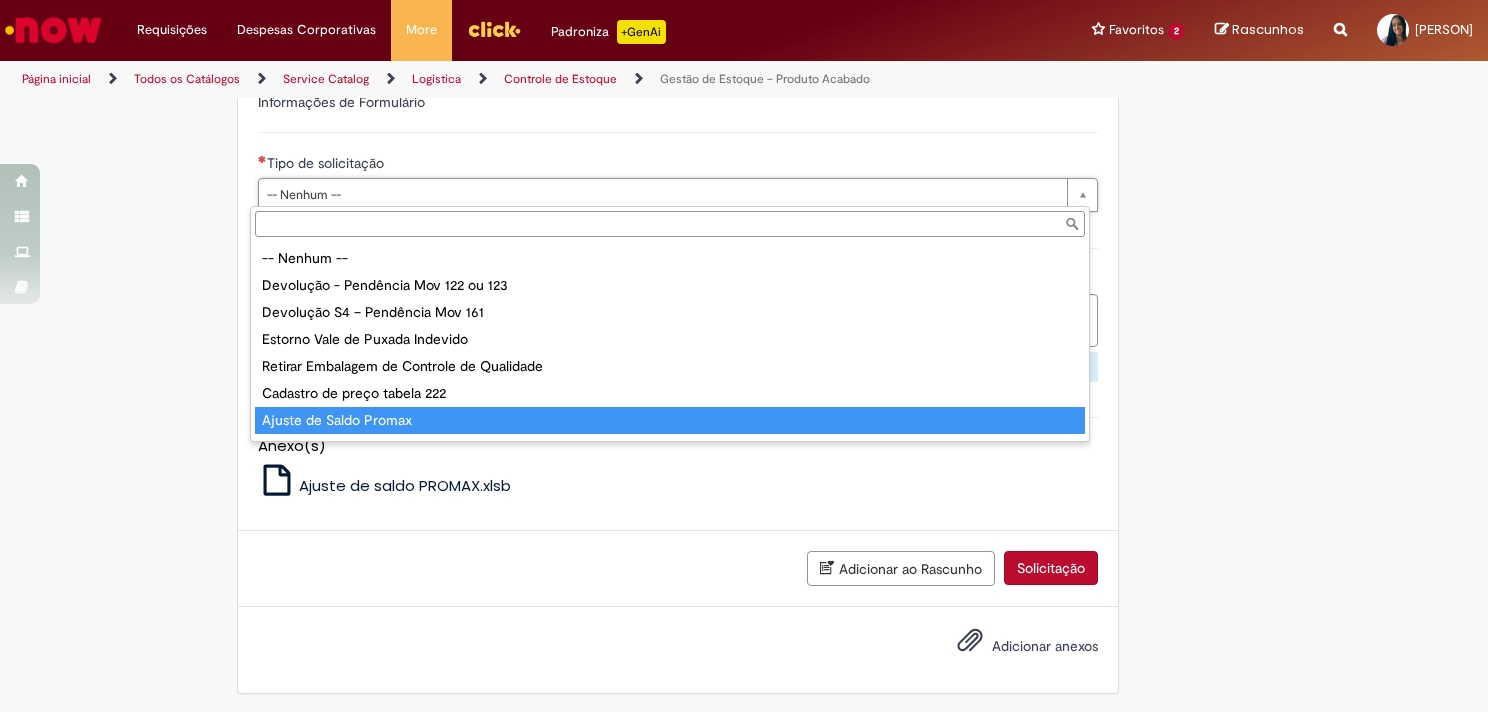 type on "**********" 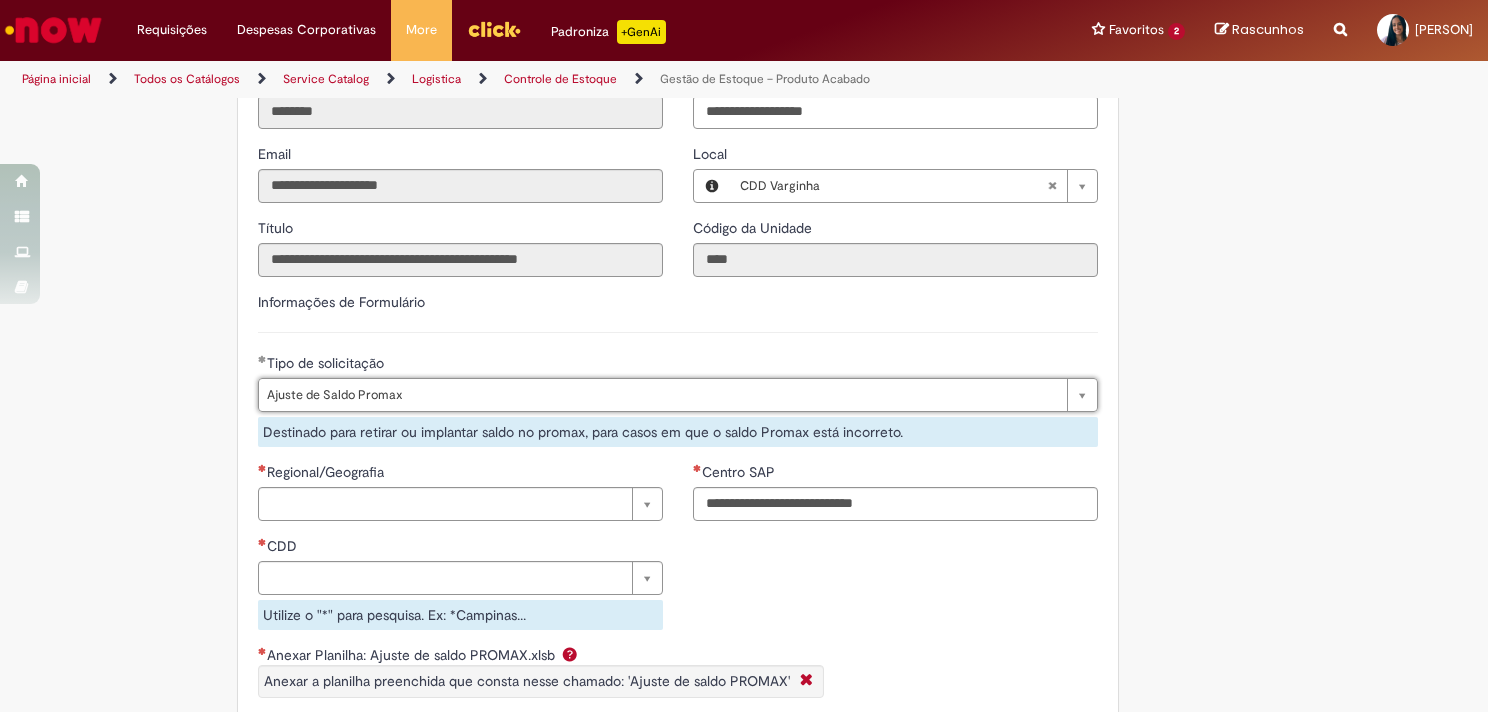 scroll, scrollTop: 593, scrollLeft: 0, axis: vertical 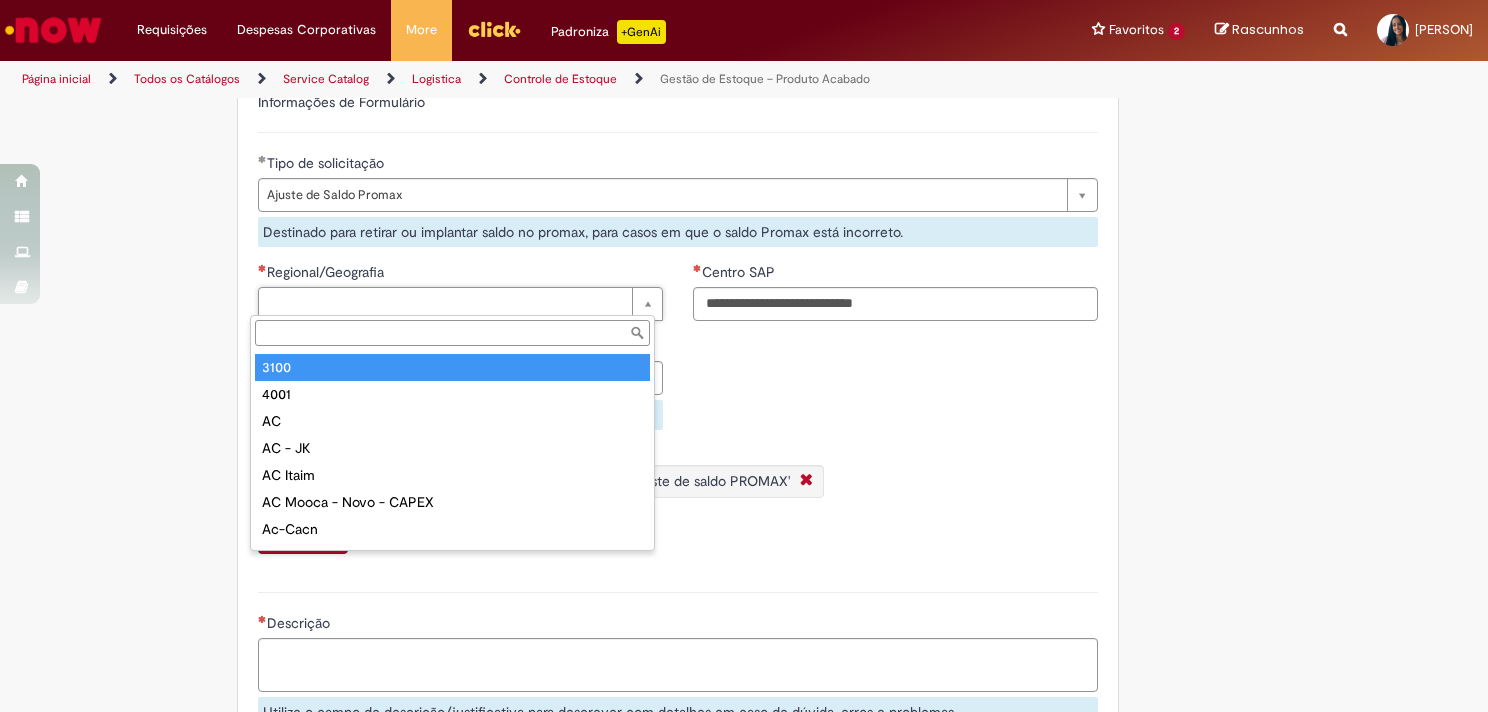 type on "*" 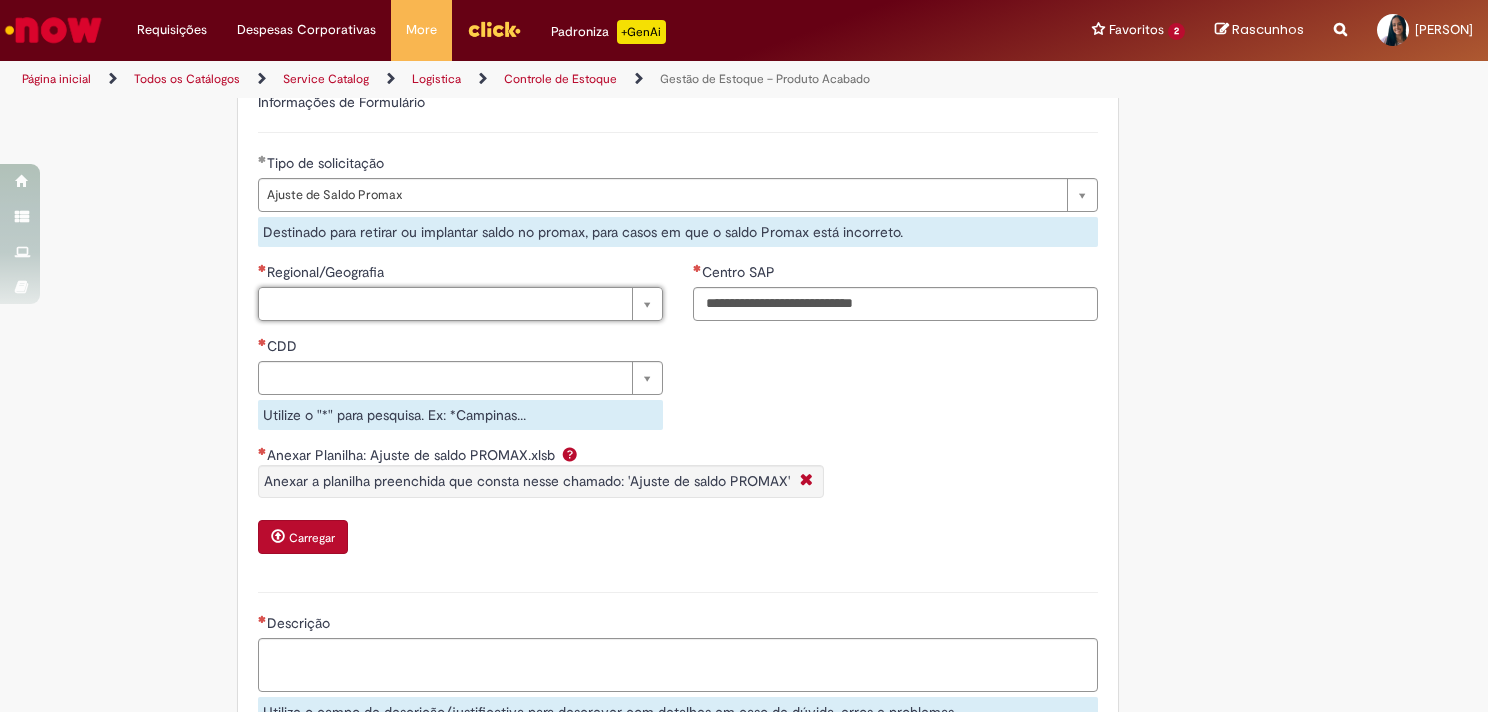 type on "*" 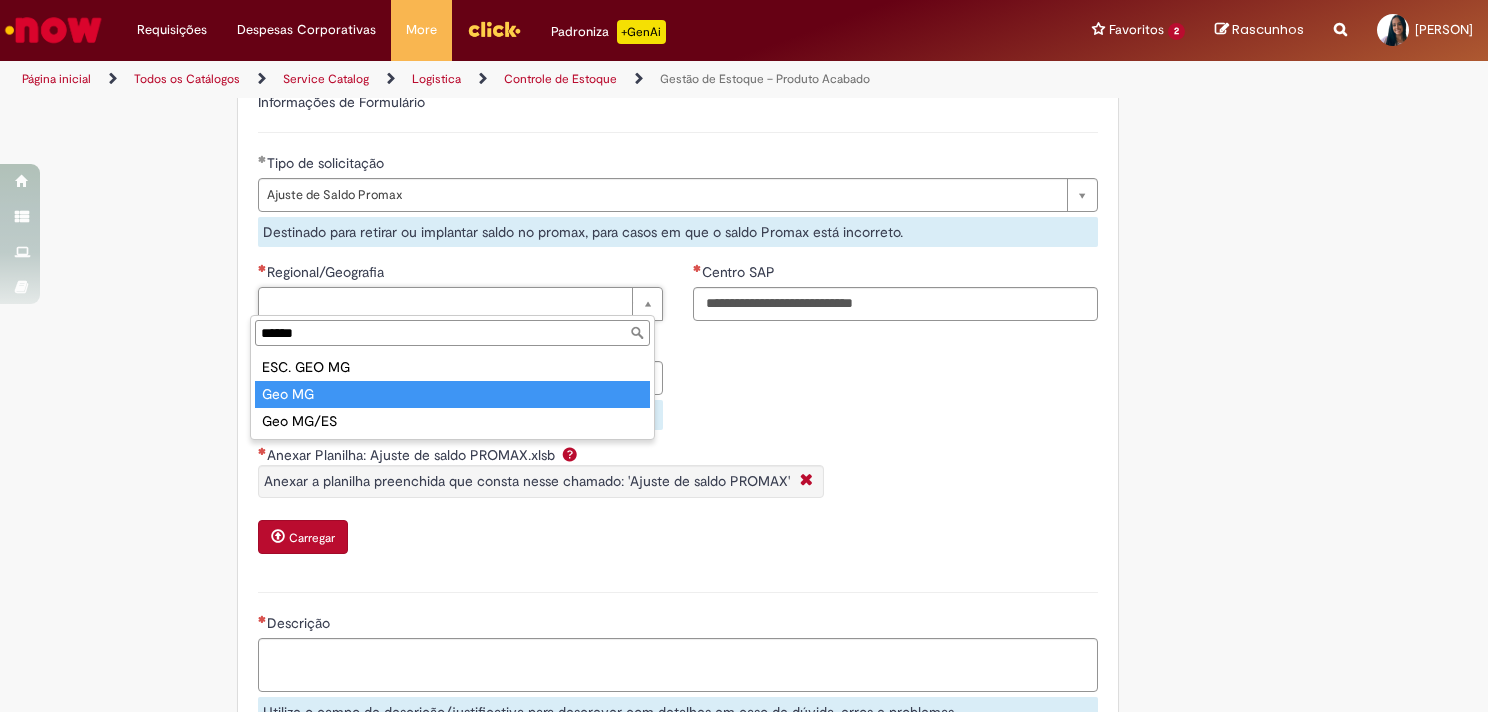 type on "******" 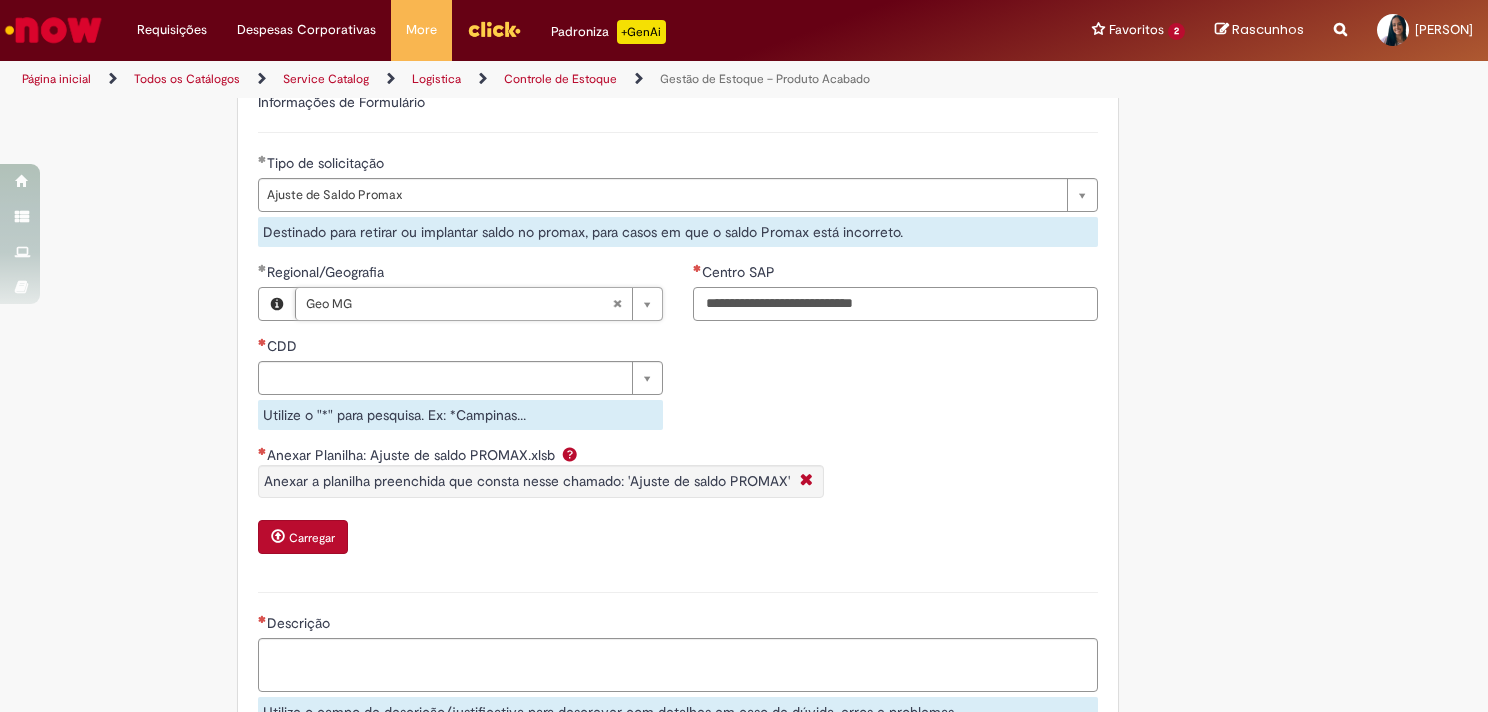 click on "Centro SAP" at bounding box center (895, 304) 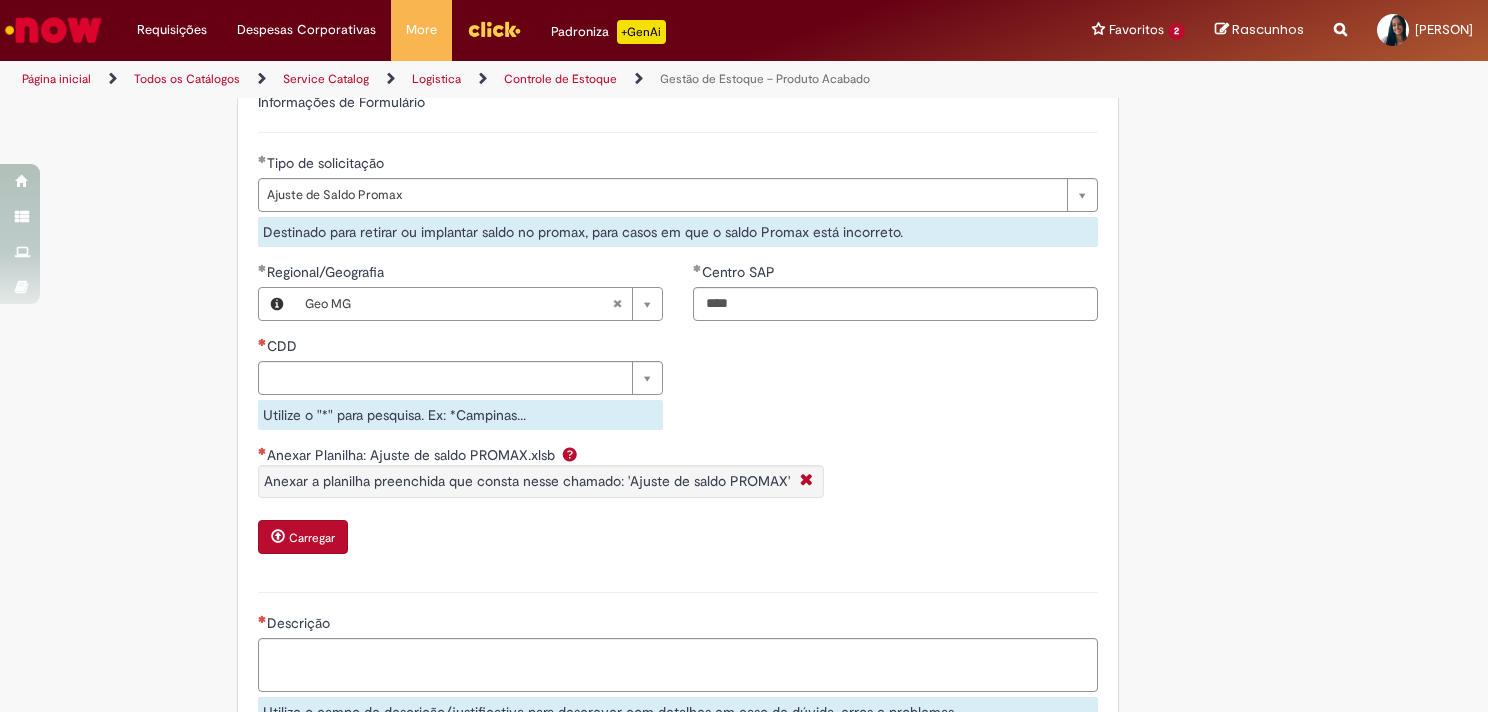type on "****" 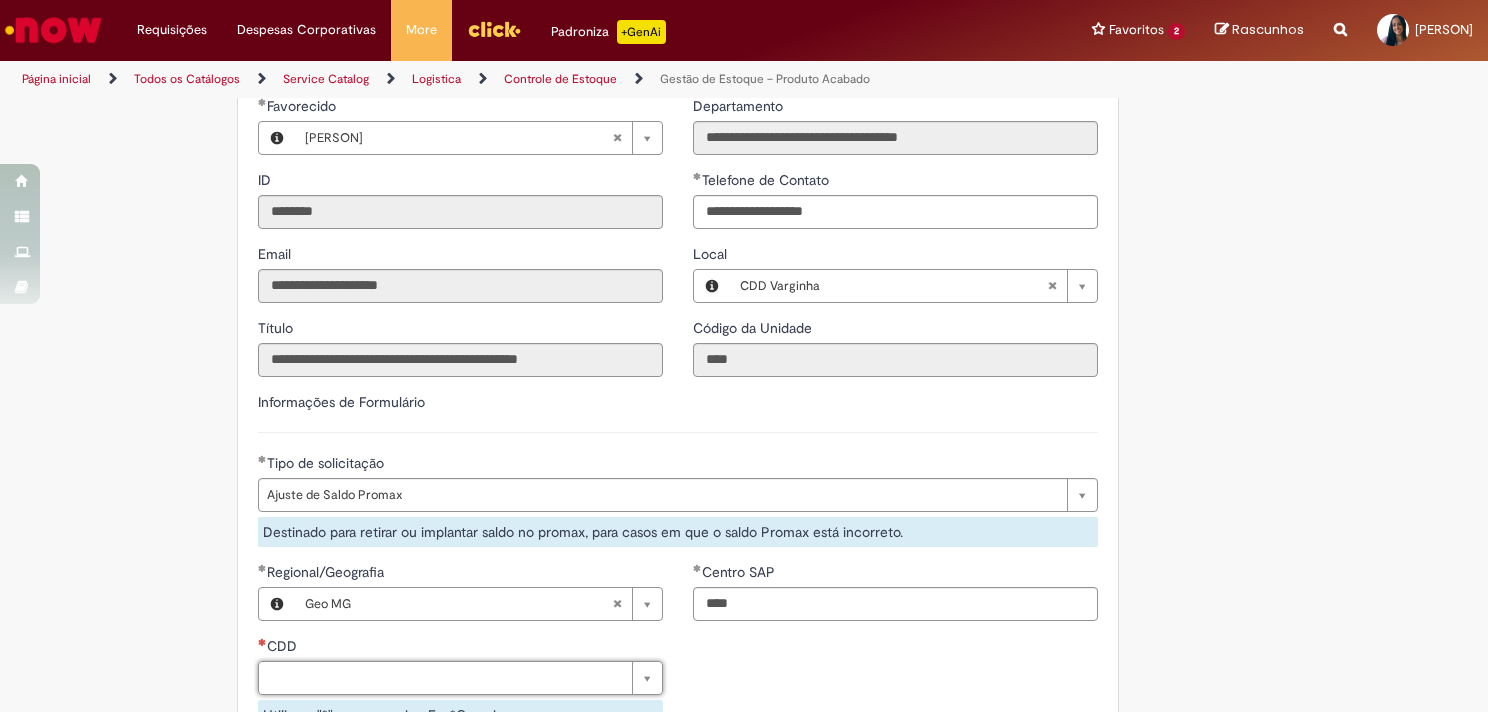 scroll, scrollTop: 393, scrollLeft: 0, axis: vertical 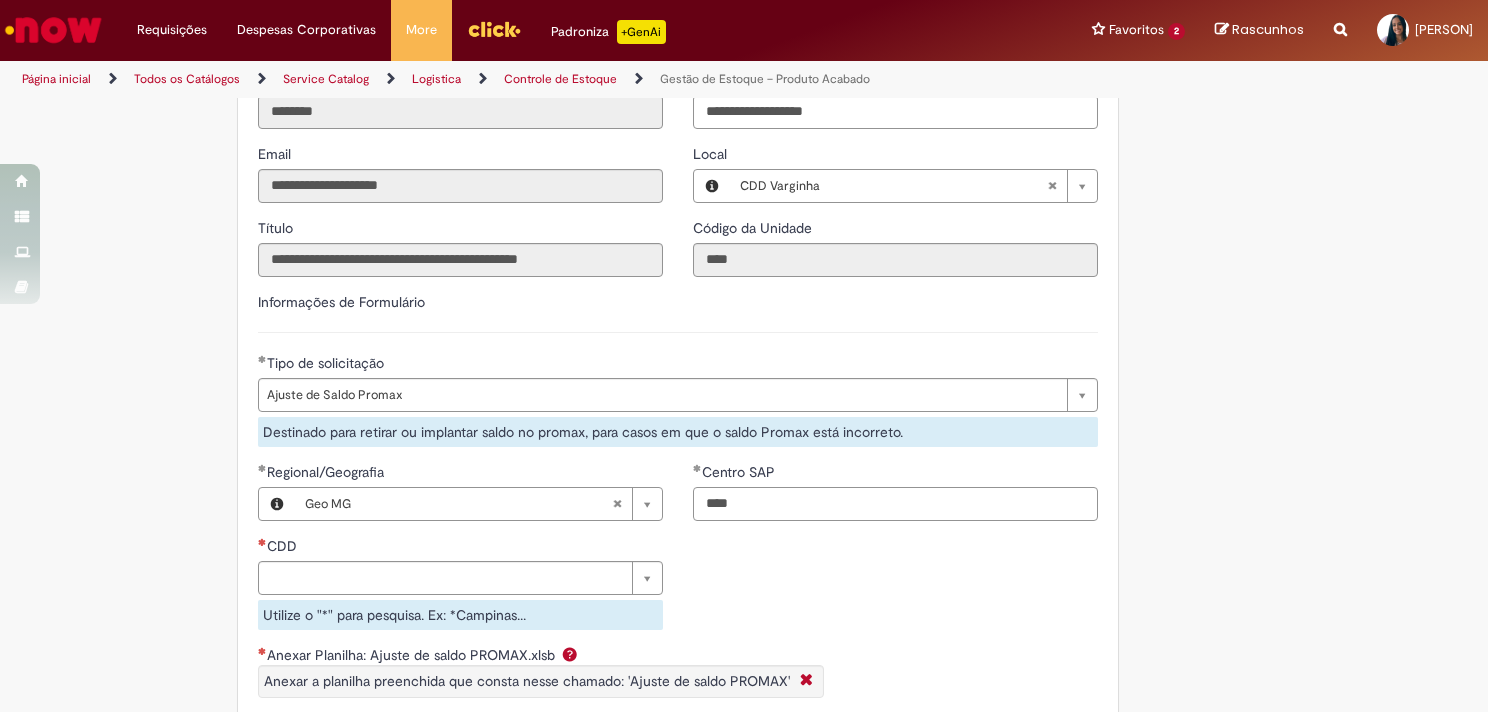drag, startPoint x: 797, startPoint y: 508, endPoint x: 684, endPoint y: 492, distance: 114.12712 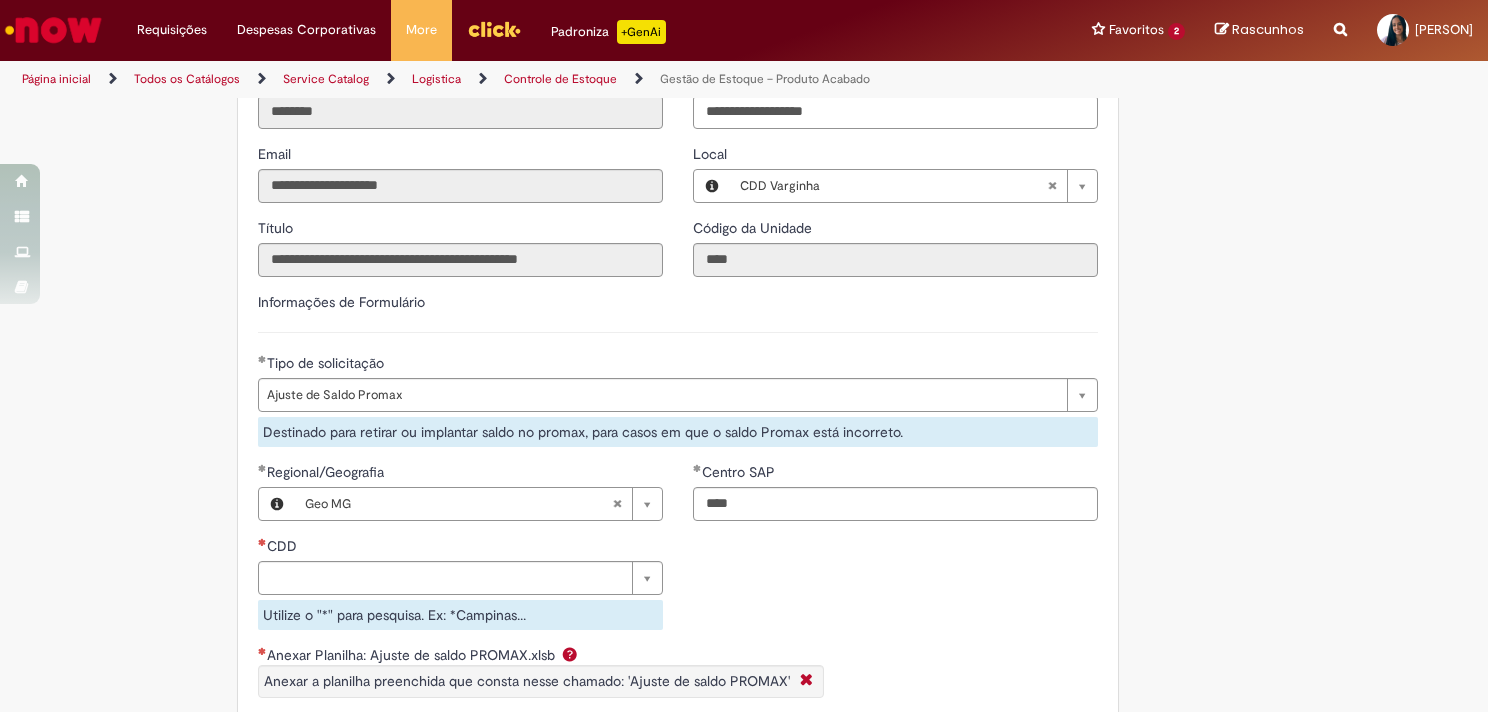click on "**********" at bounding box center (678, 553) 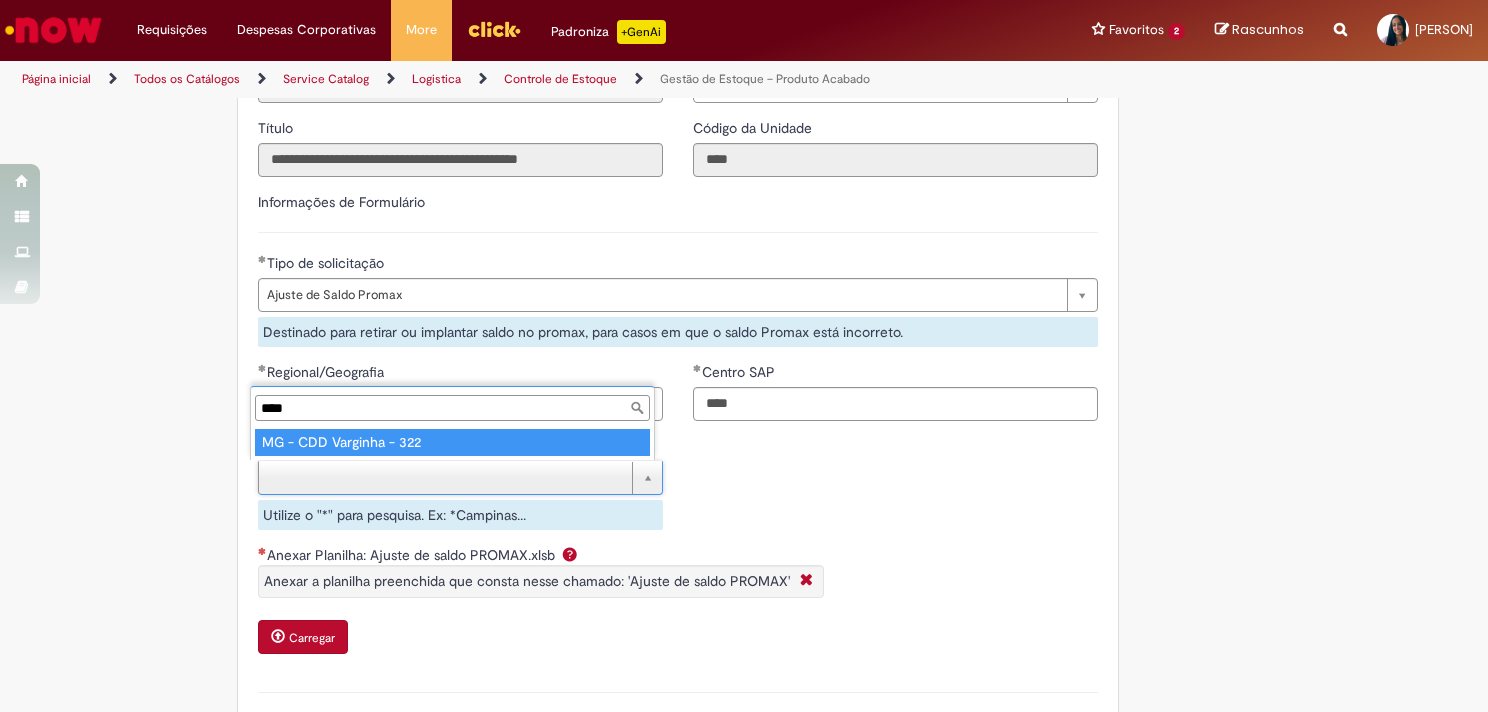 type on "****" 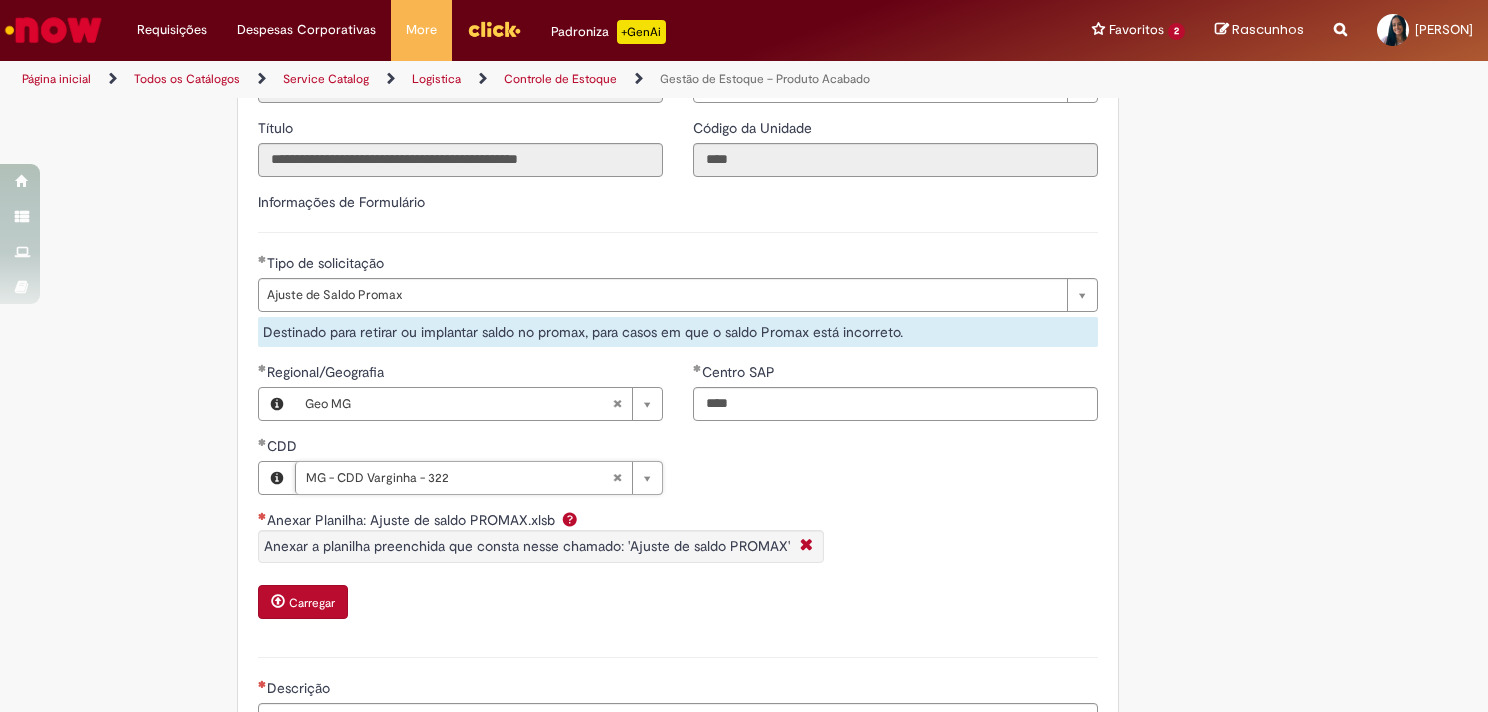 scroll, scrollTop: 593, scrollLeft: 0, axis: vertical 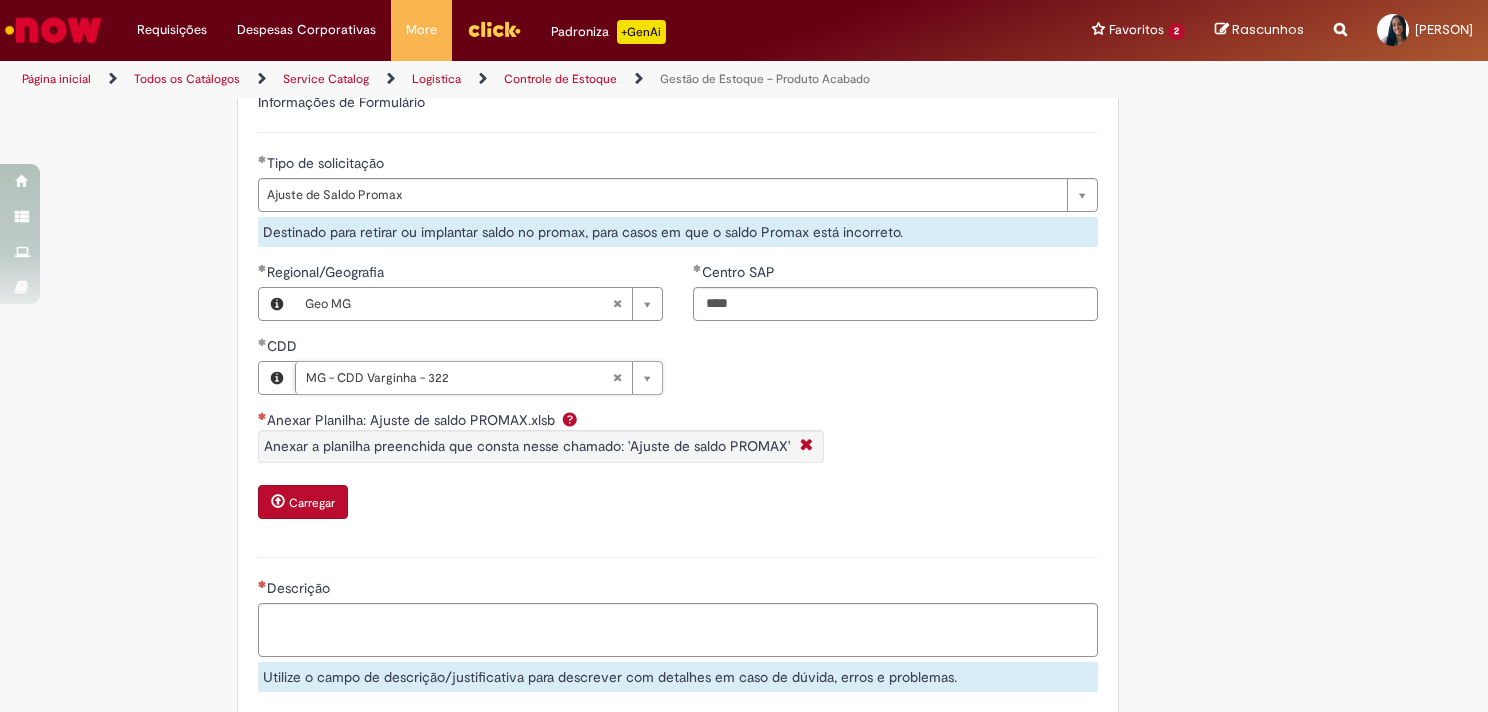 click on "Carregar" at bounding box center (312, 503) 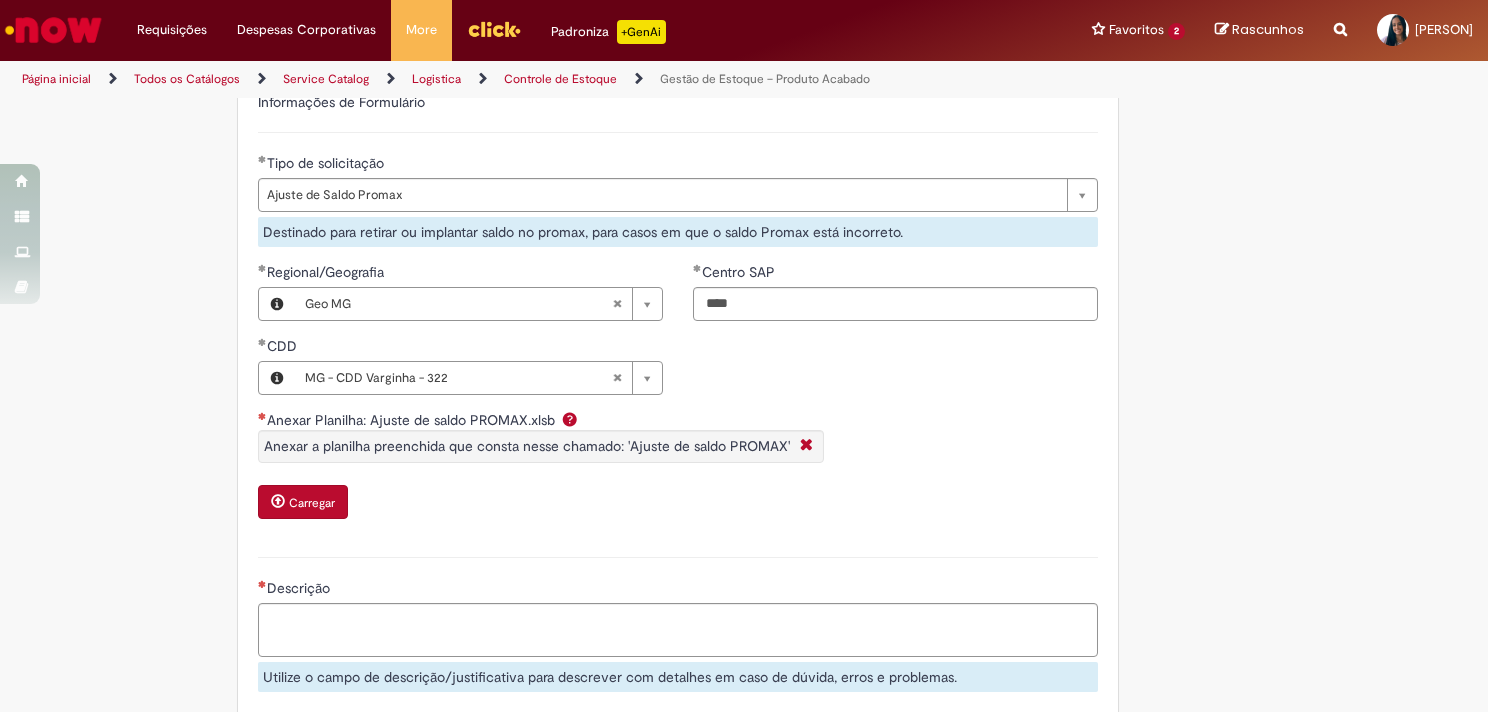 scroll, scrollTop: 793, scrollLeft: 0, axis: vertical 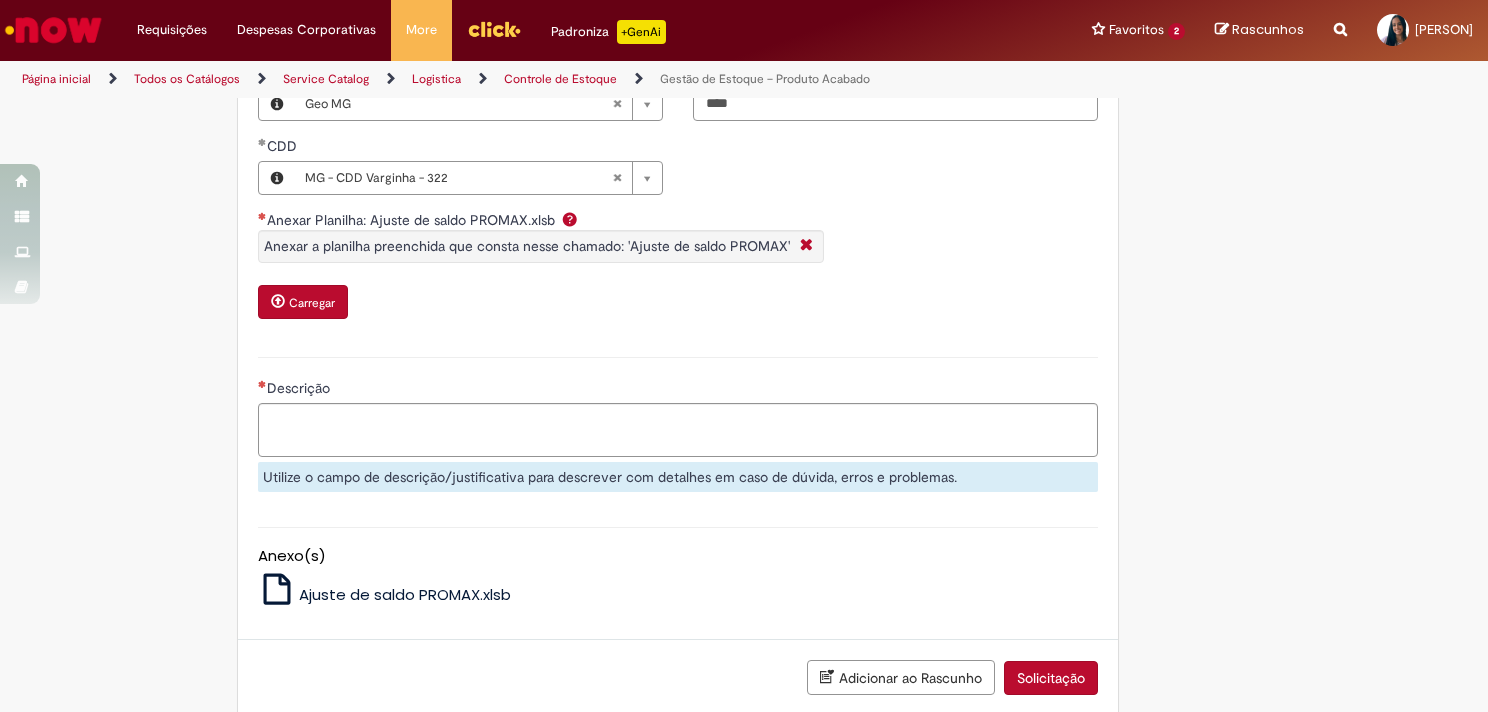click on "Ajuste de saldo PROMAX.xlsb" at bounding box center [405, 594] 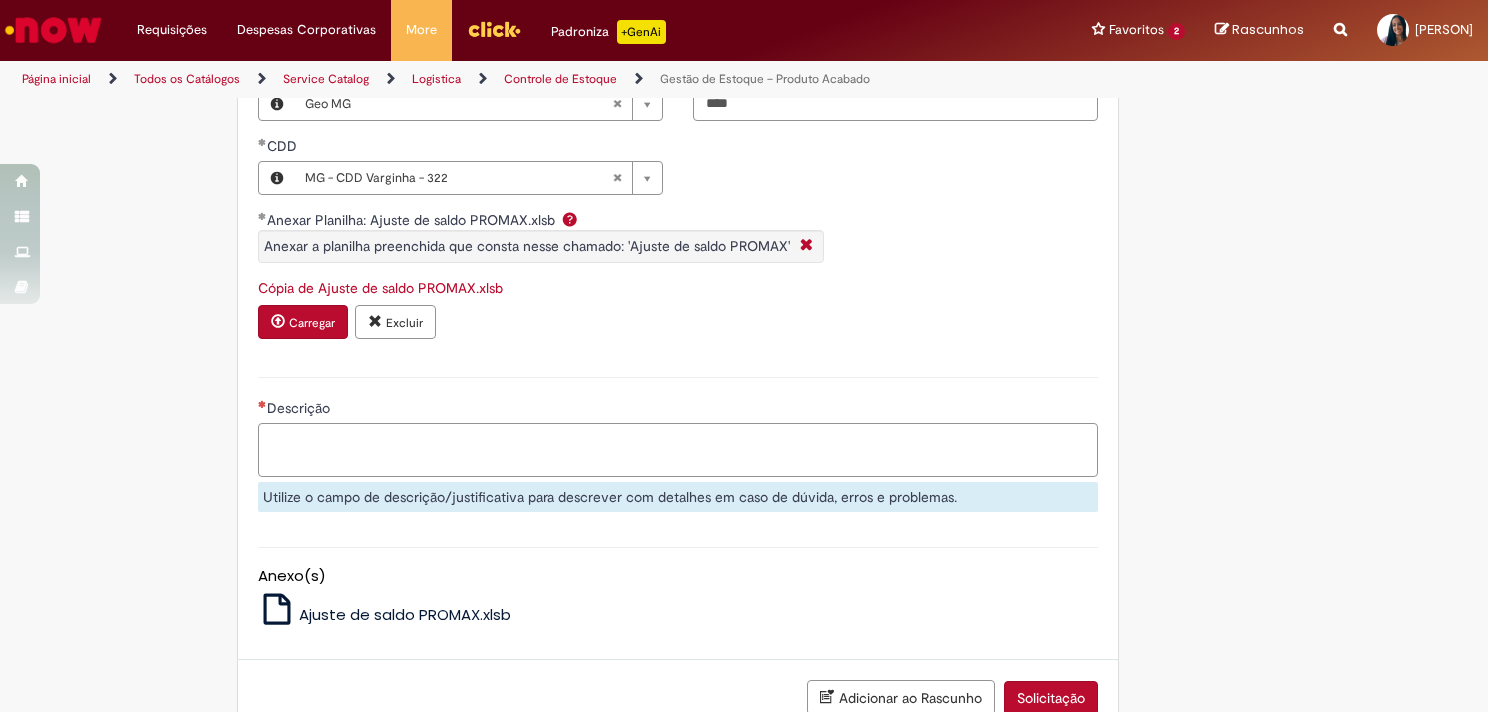 click on "Descrição" at bounding box center [678, 450] 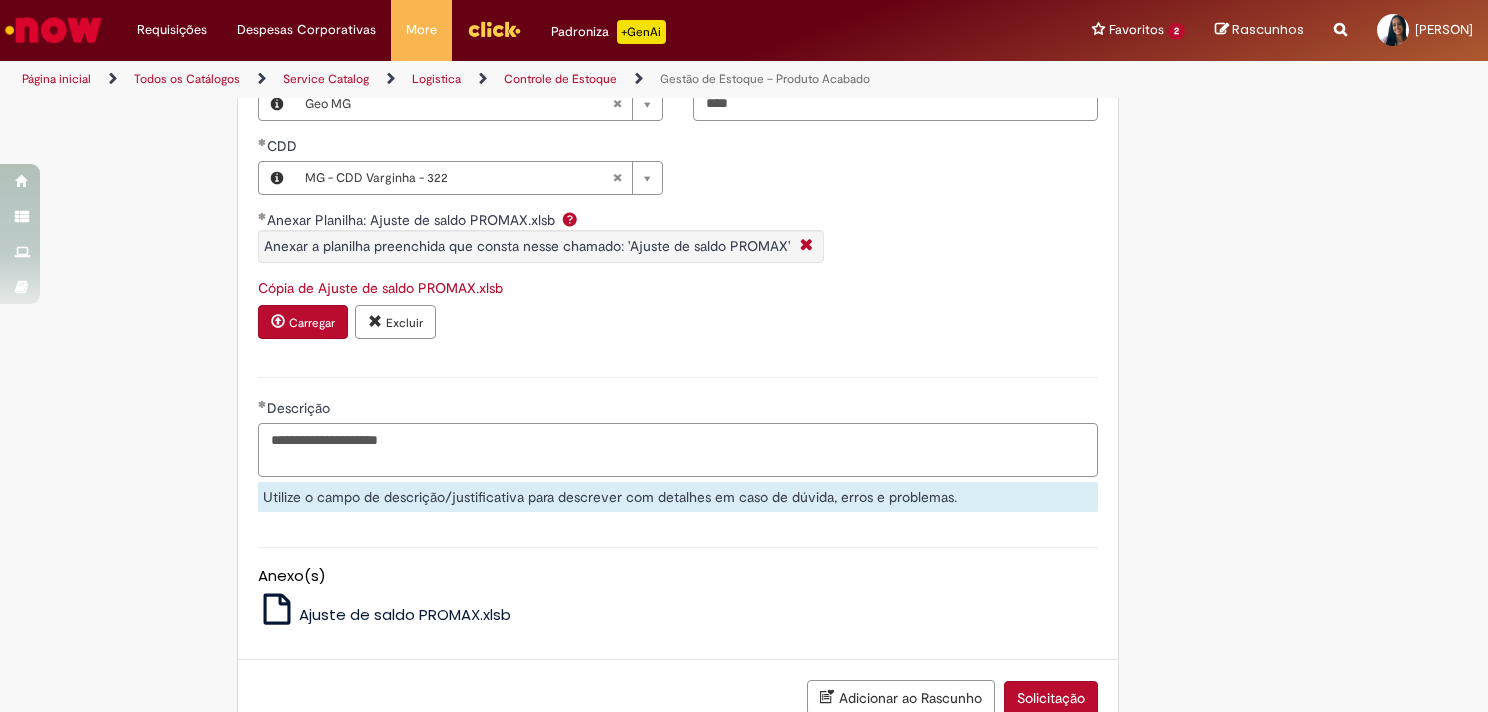 click on "**********" at bounding box center (678, 450) 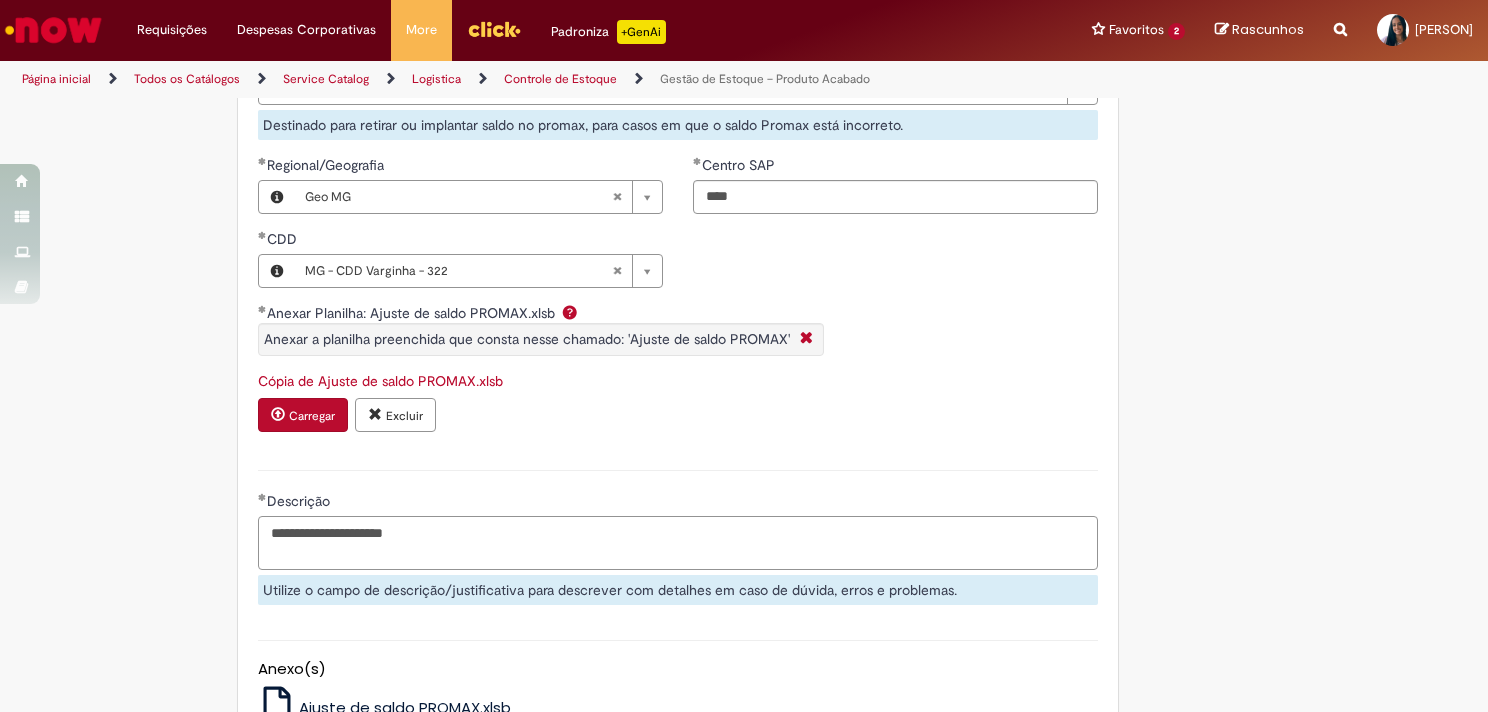 scroll, scrollTop: 923, scrollLeft: 0, axis: vertical 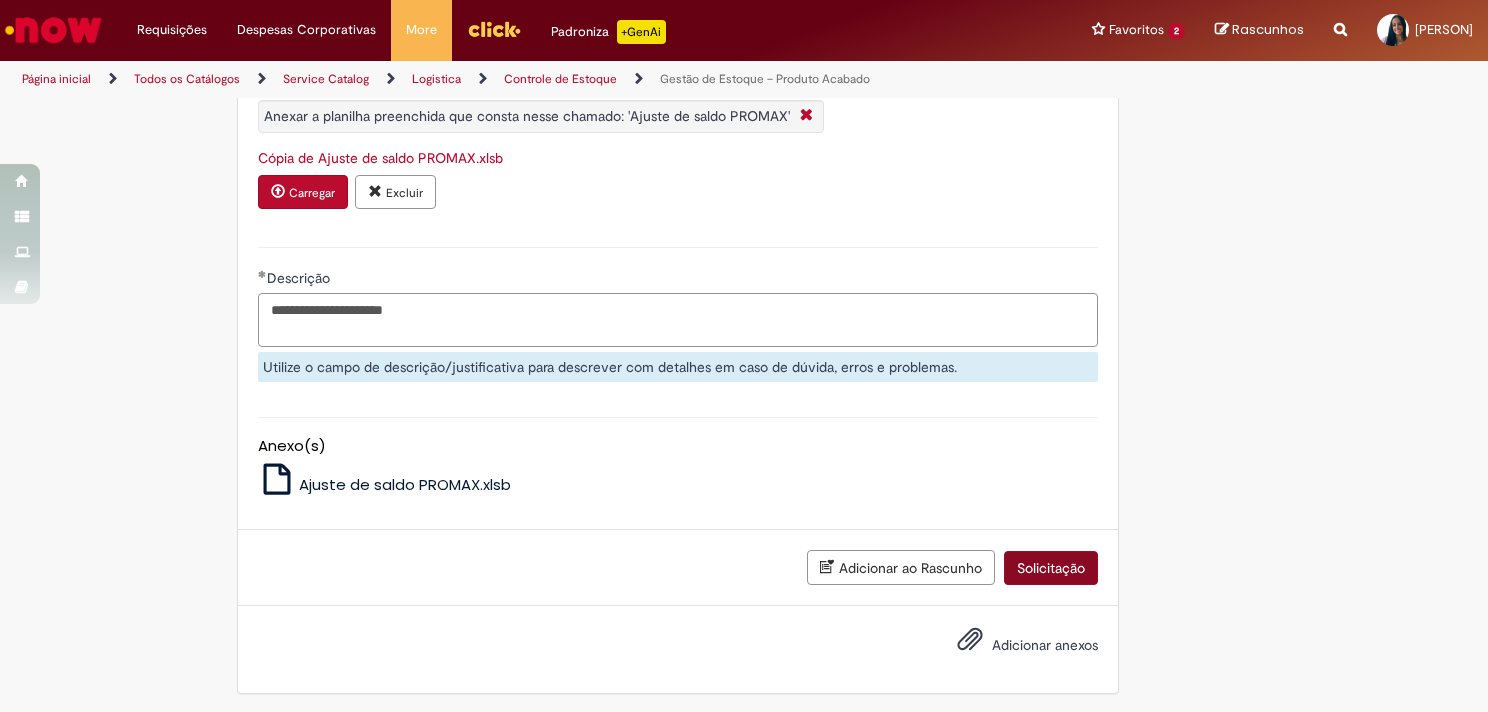 type on "**********" 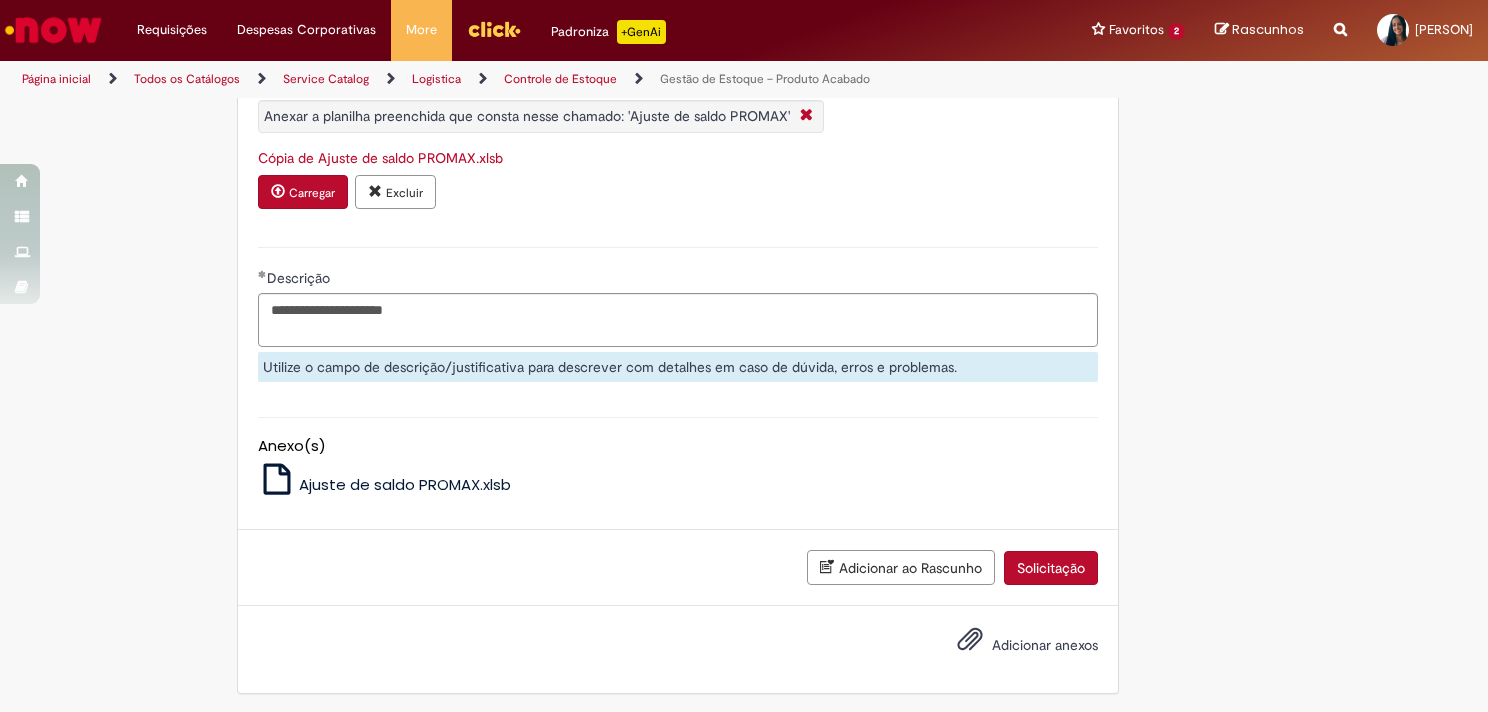 click on "Solicitação" at bounding box center (1051, 568) 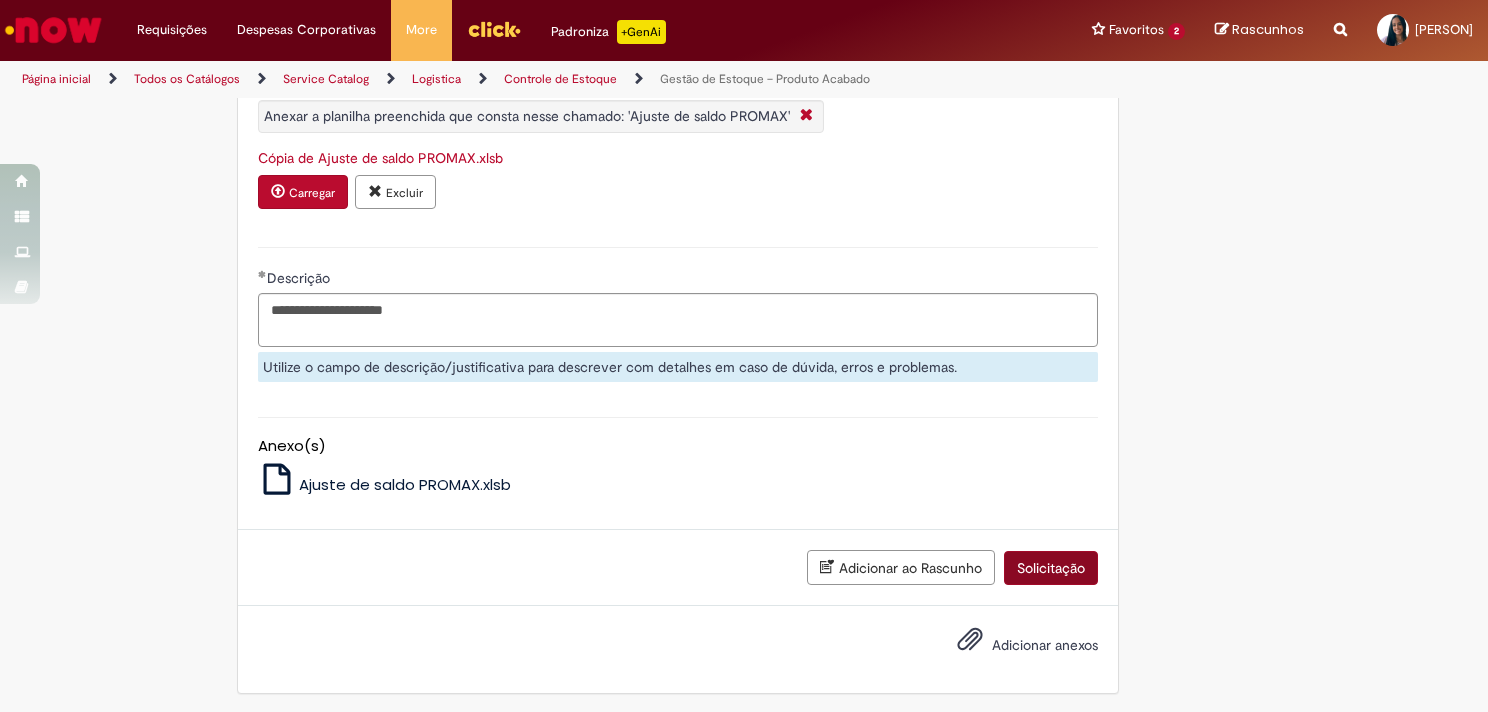scroll, scrollTop: 842, scrollLeft: 0, axis: vertical 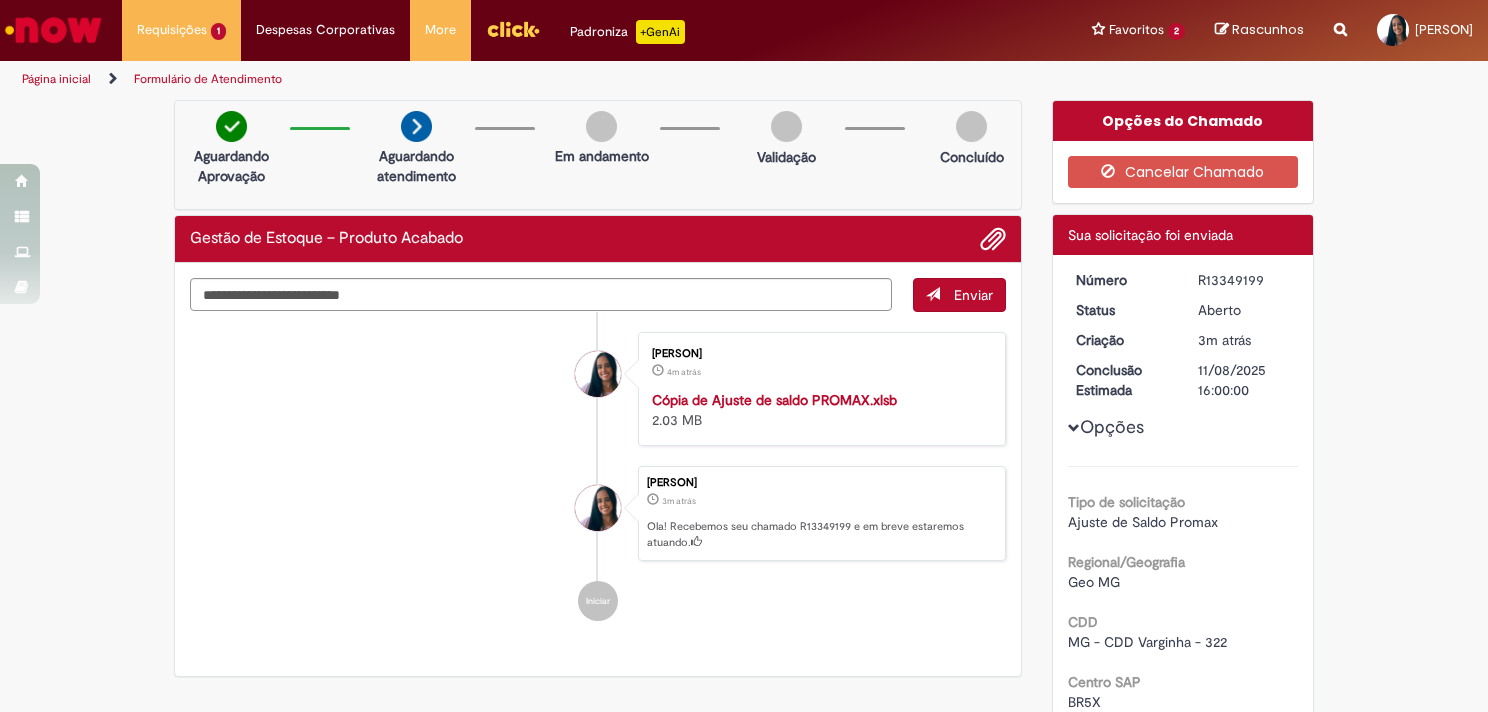 click on "Página inicial" at bounding box center [56, 79] 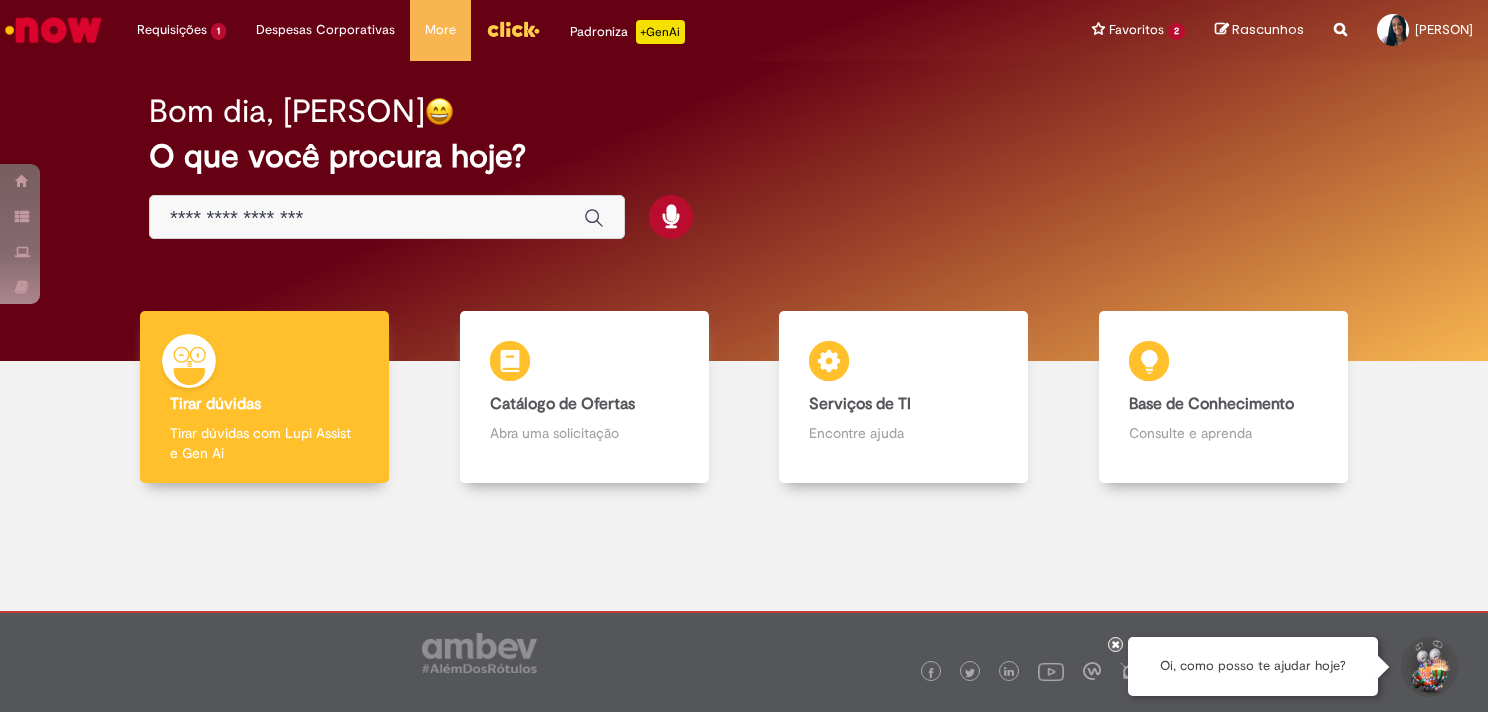 click at bounding box center [367, 218] 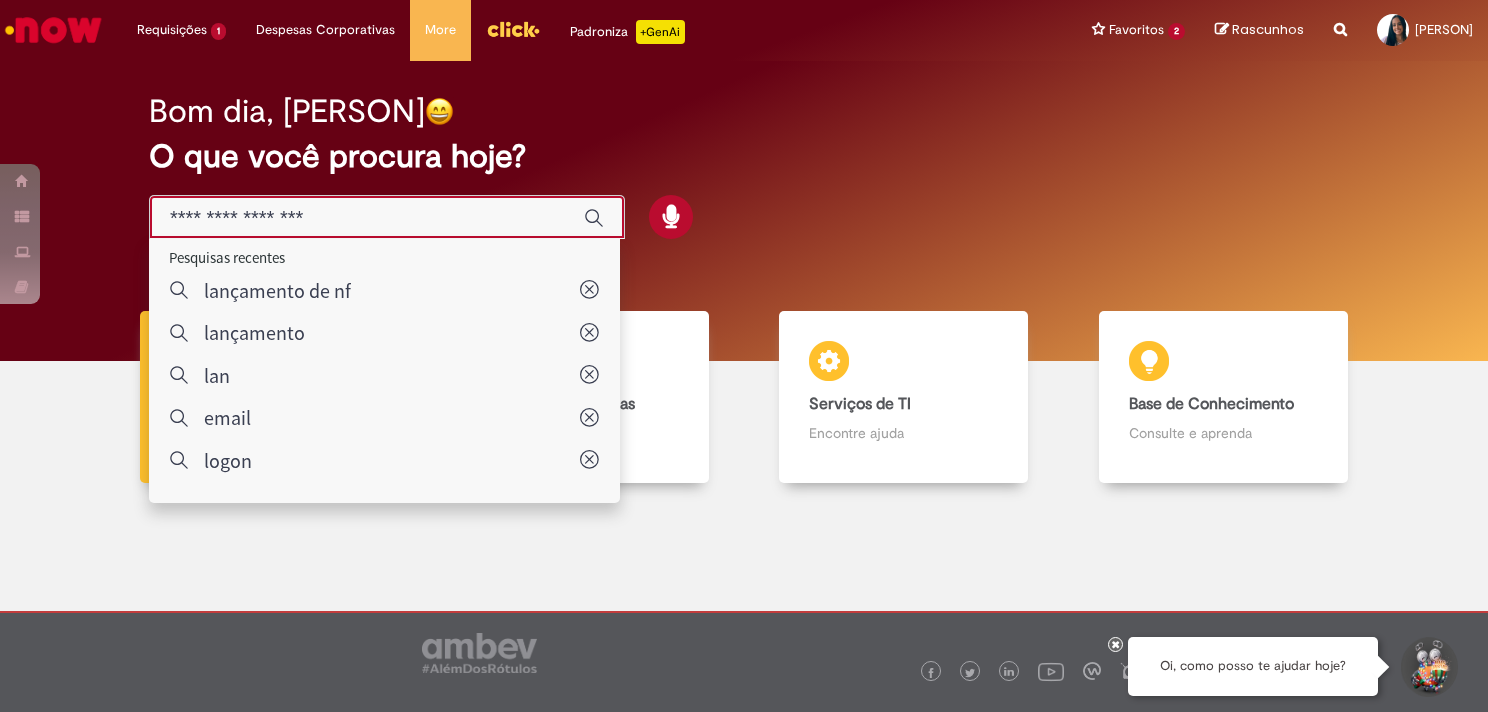 type on "*" 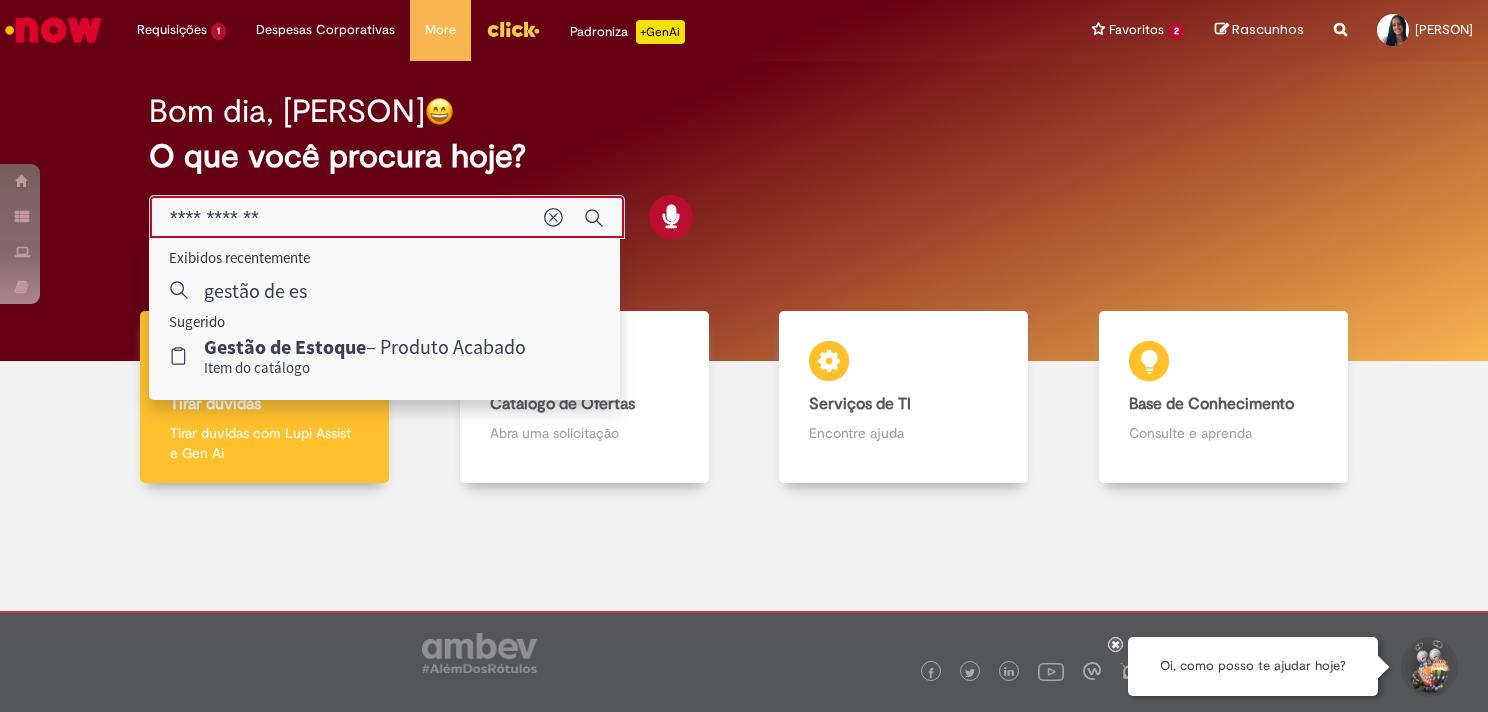 type on "**********" 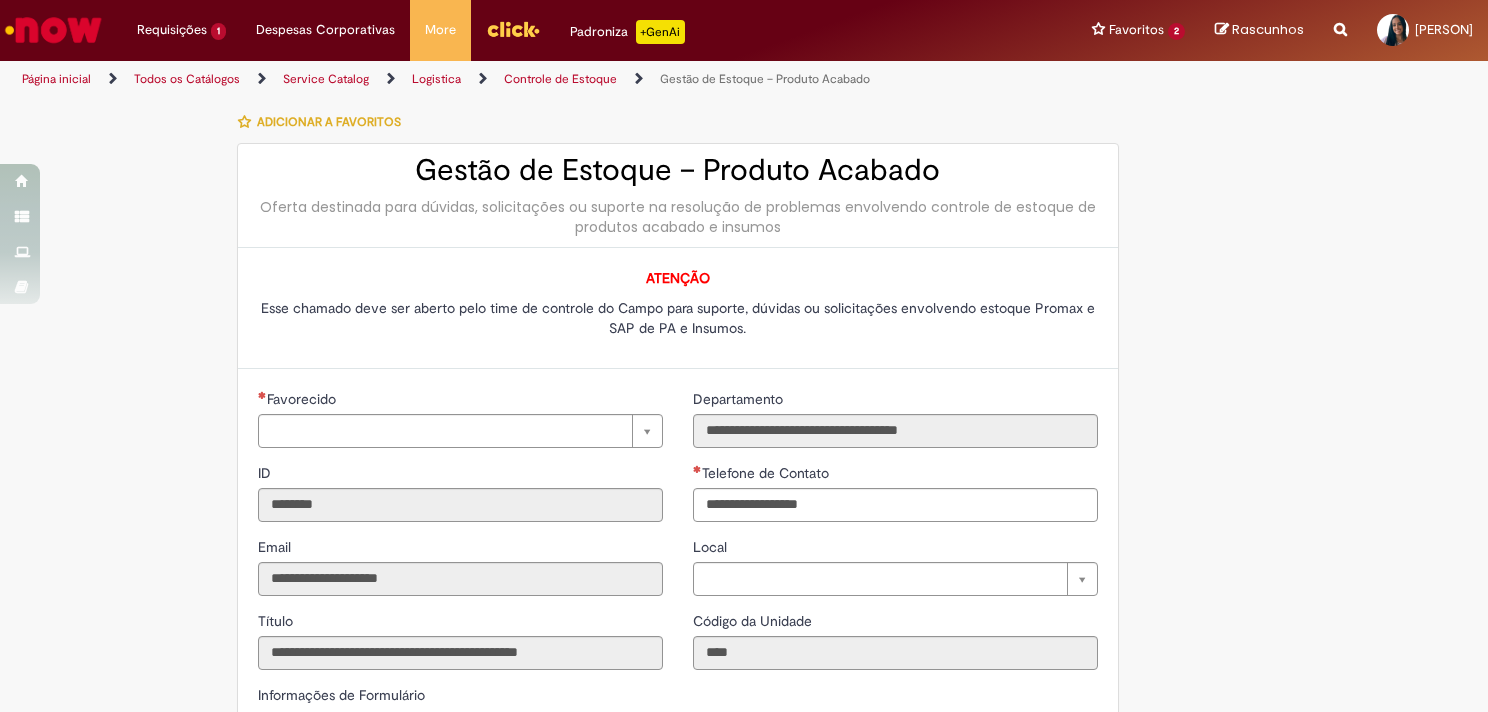 type on "**********" 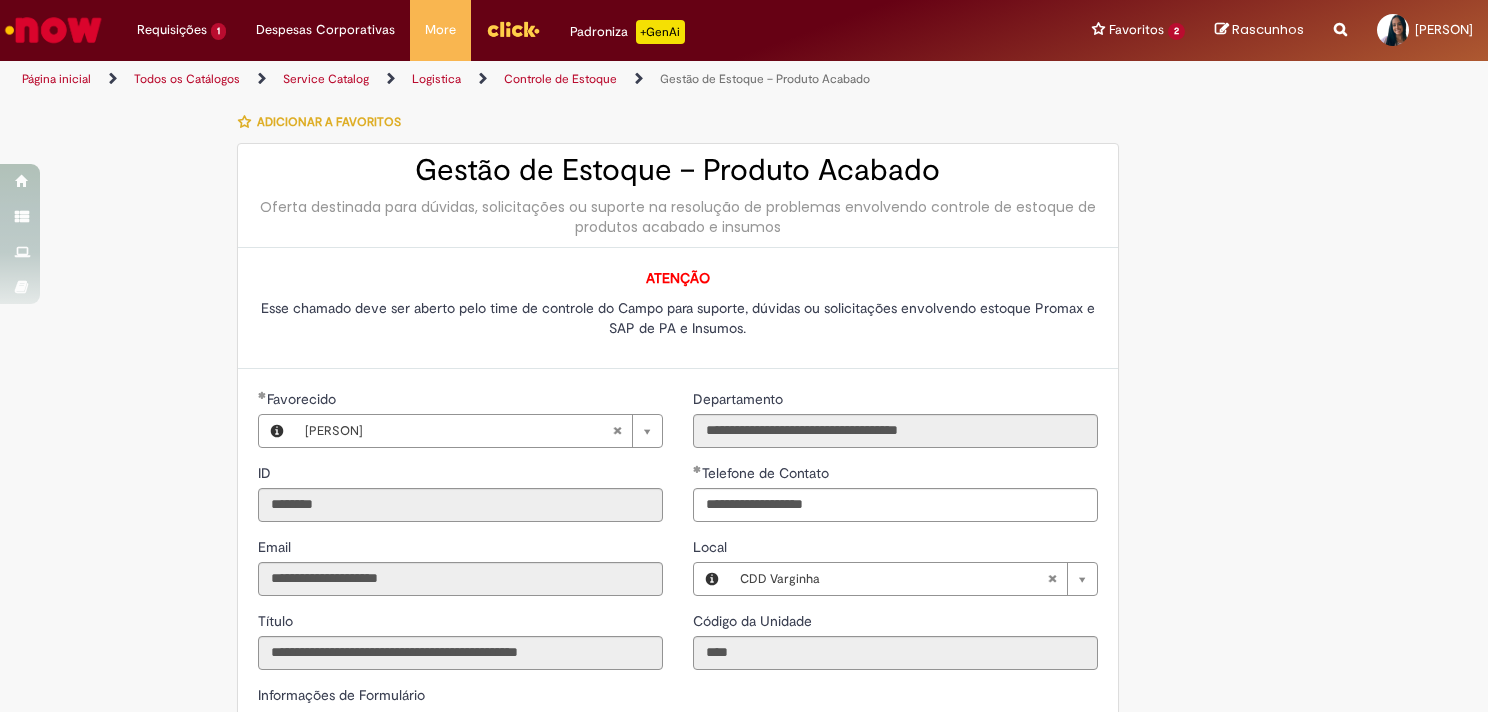 type on "**********" 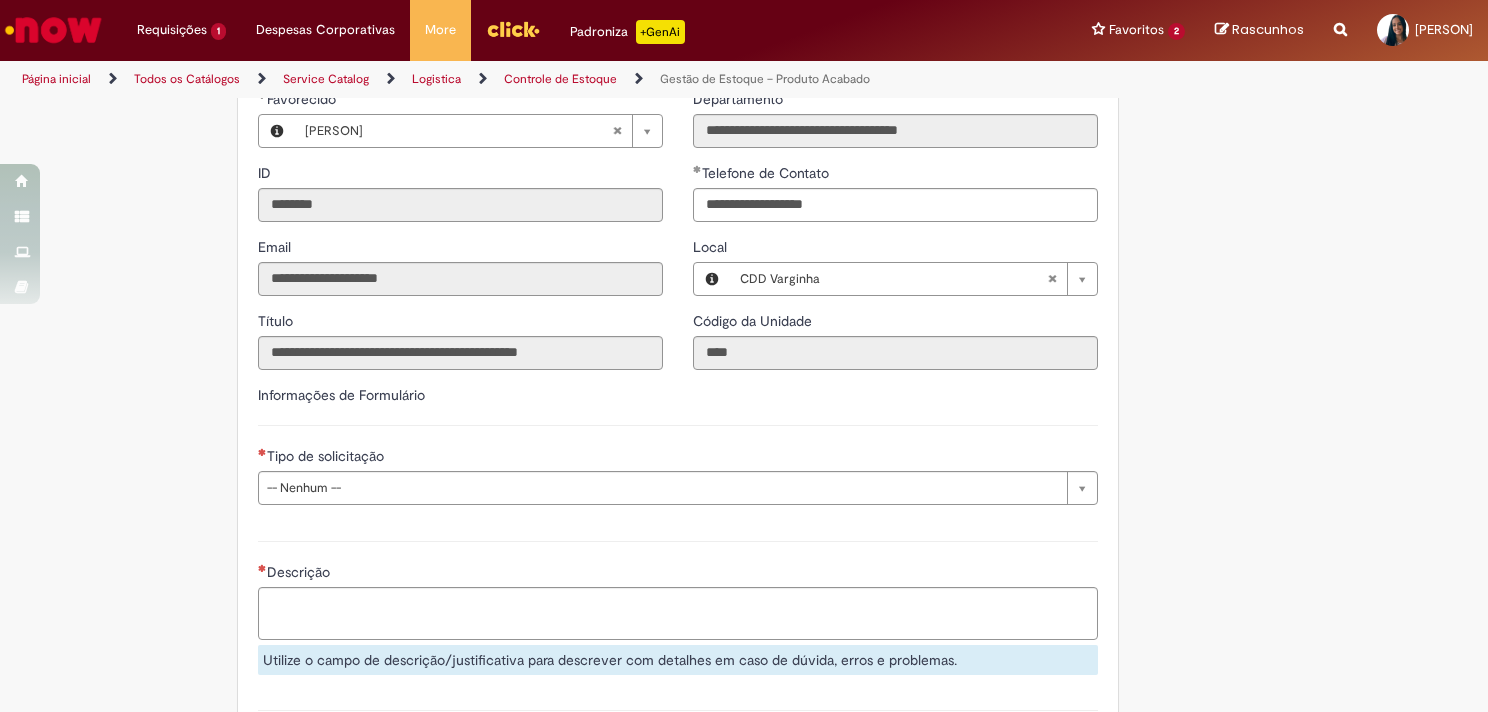 scroll, scrollTop: 400, scrollLeft: 0, axis: vertical 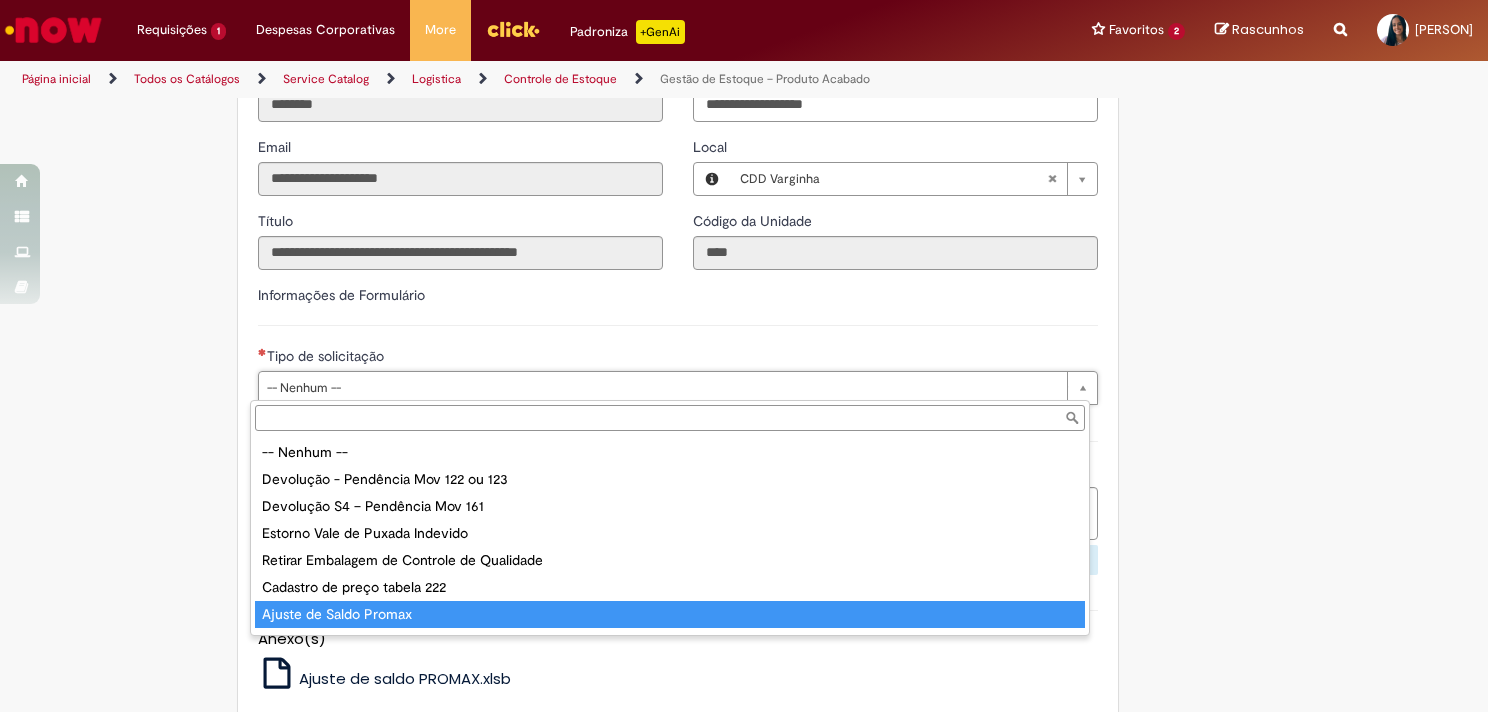 type on "**********" 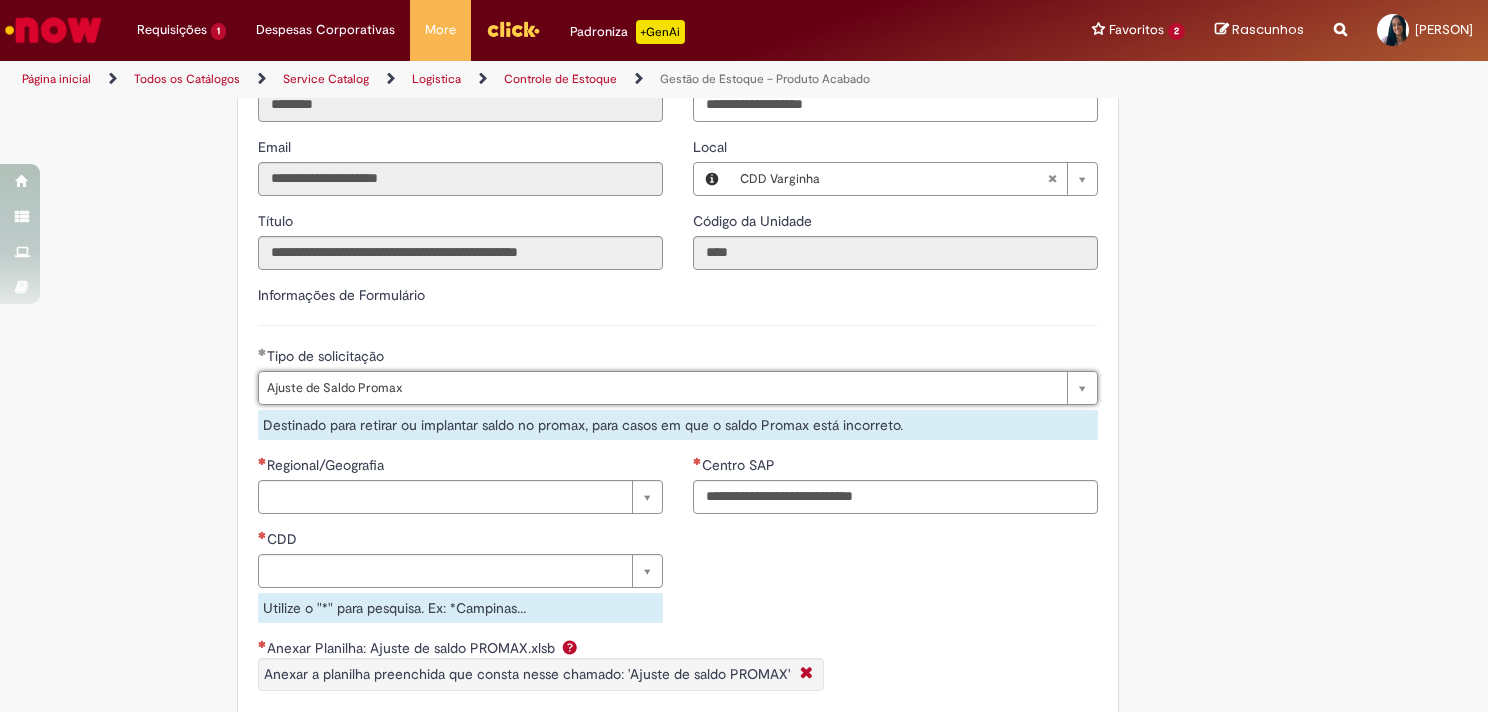 scroll, scrollTop: 500, scrollLeft: 0, axis: vertical 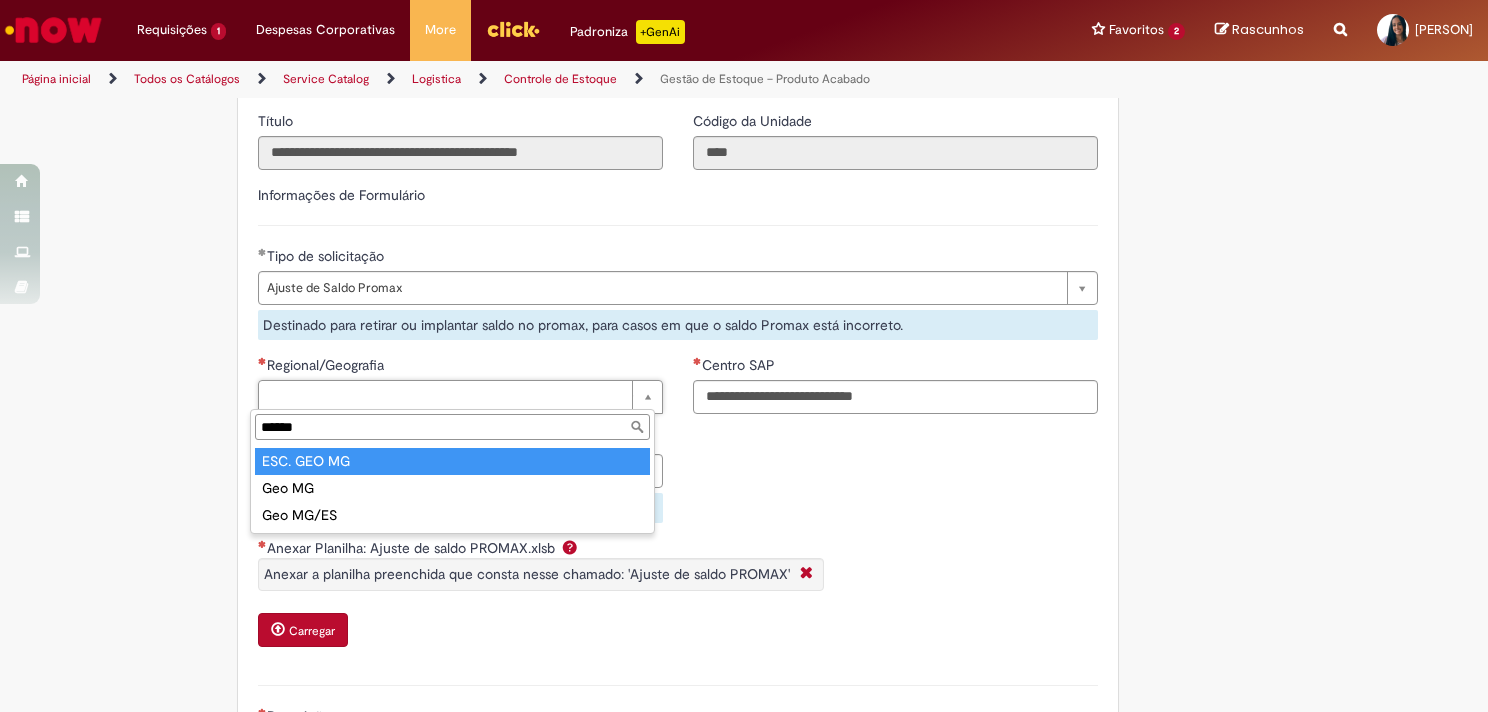type on "******" 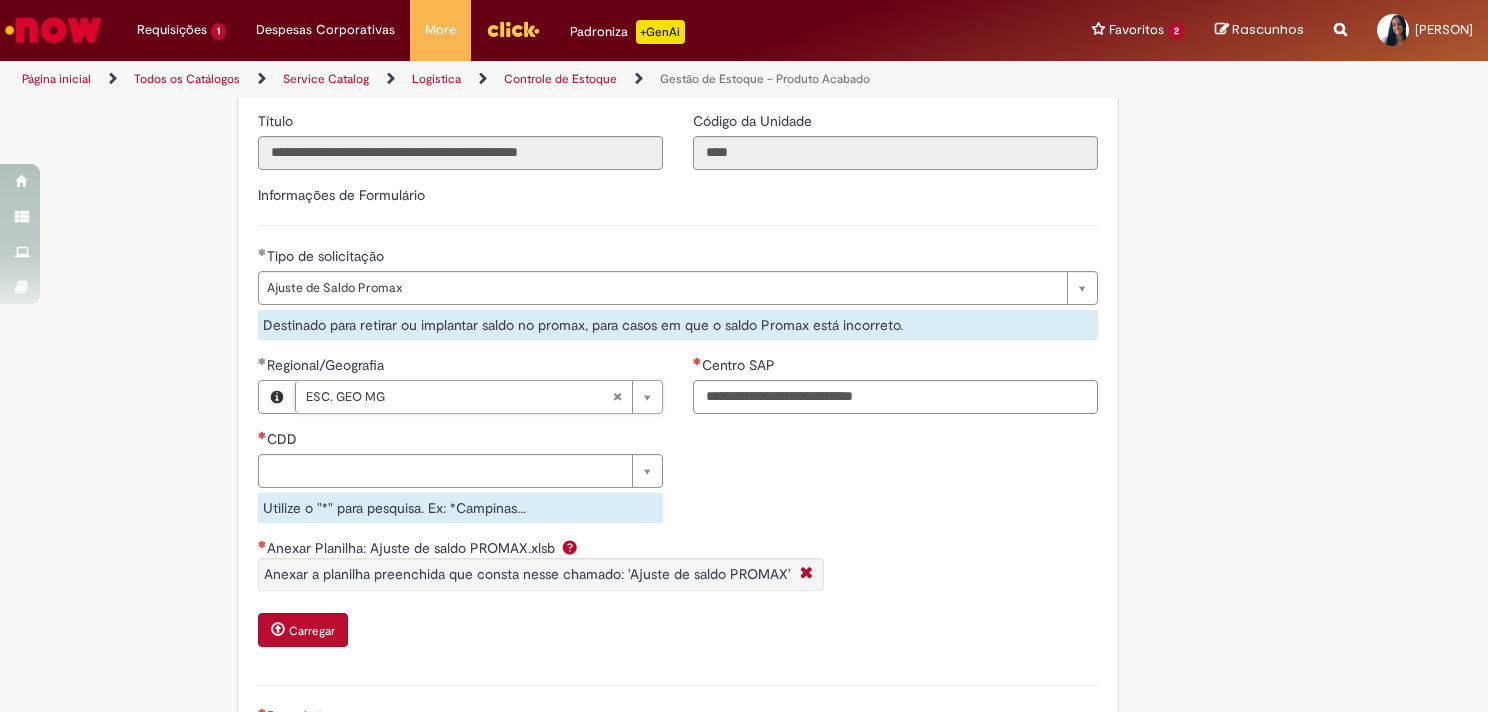 type 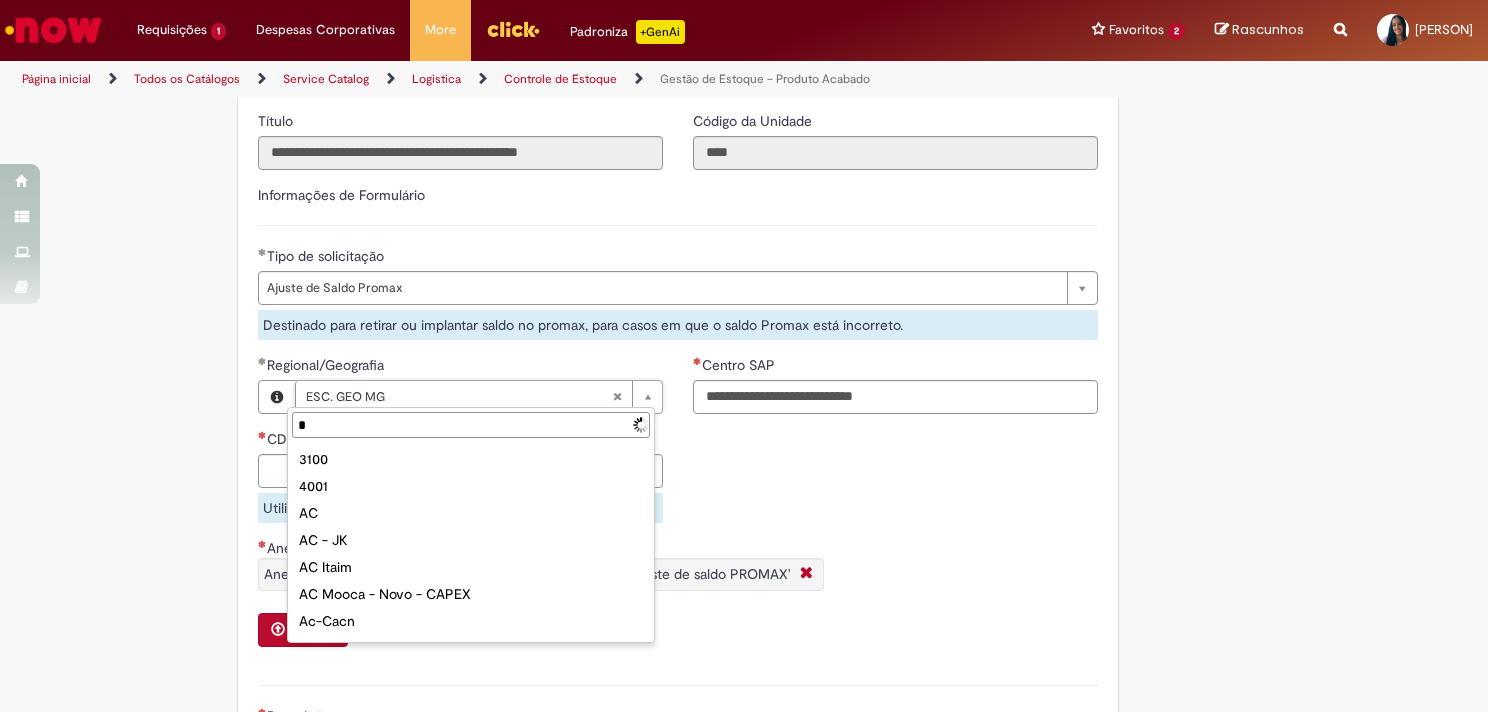type on "**" 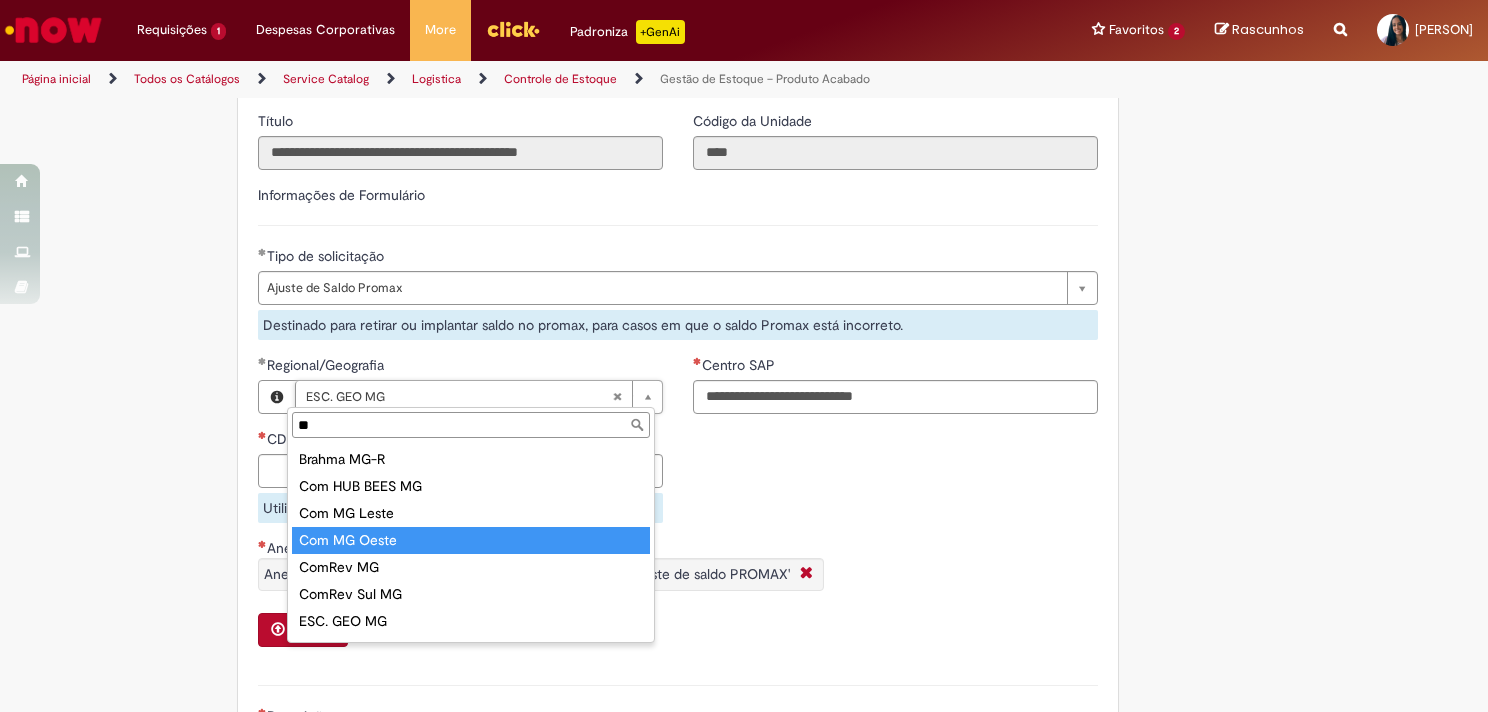 scroll, scrollTop: 132, scrollLeft: 0, axis: vertical 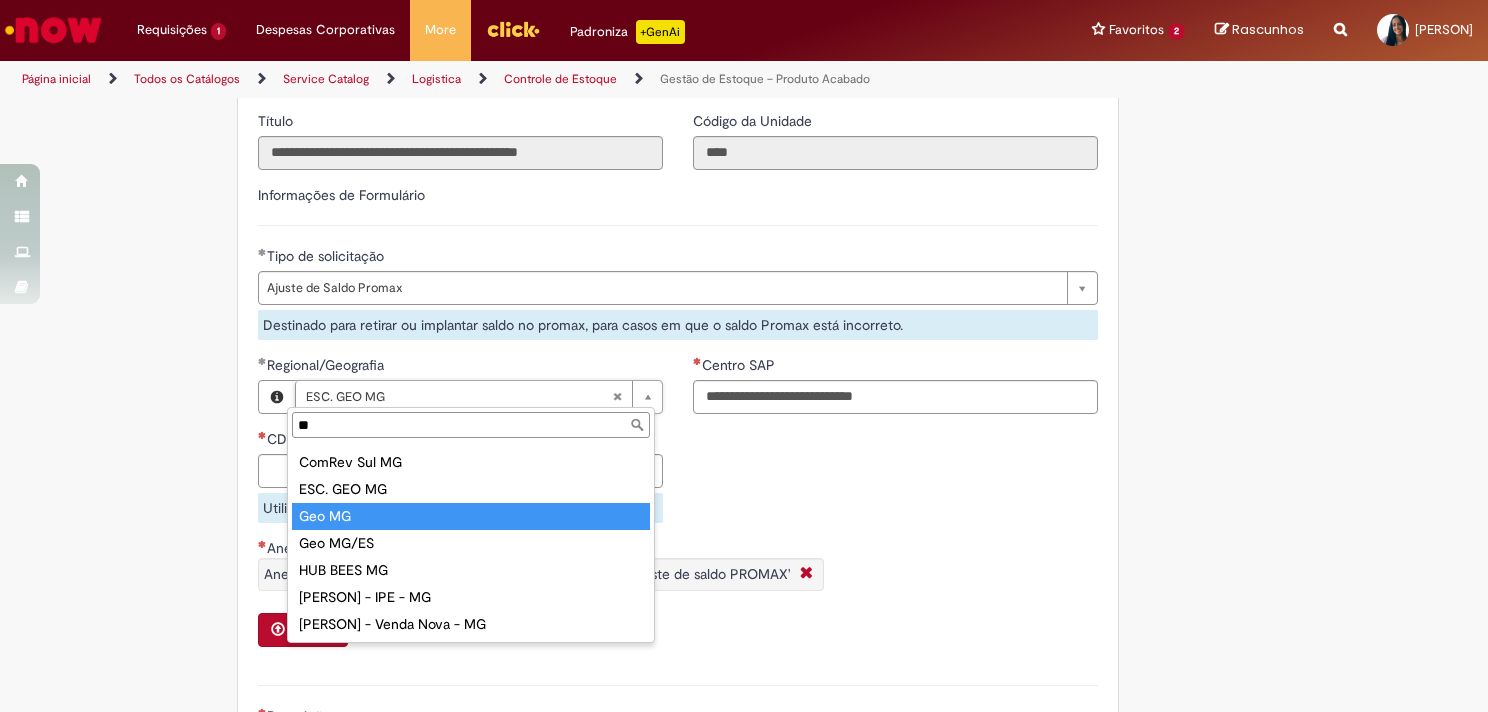 type on "******" 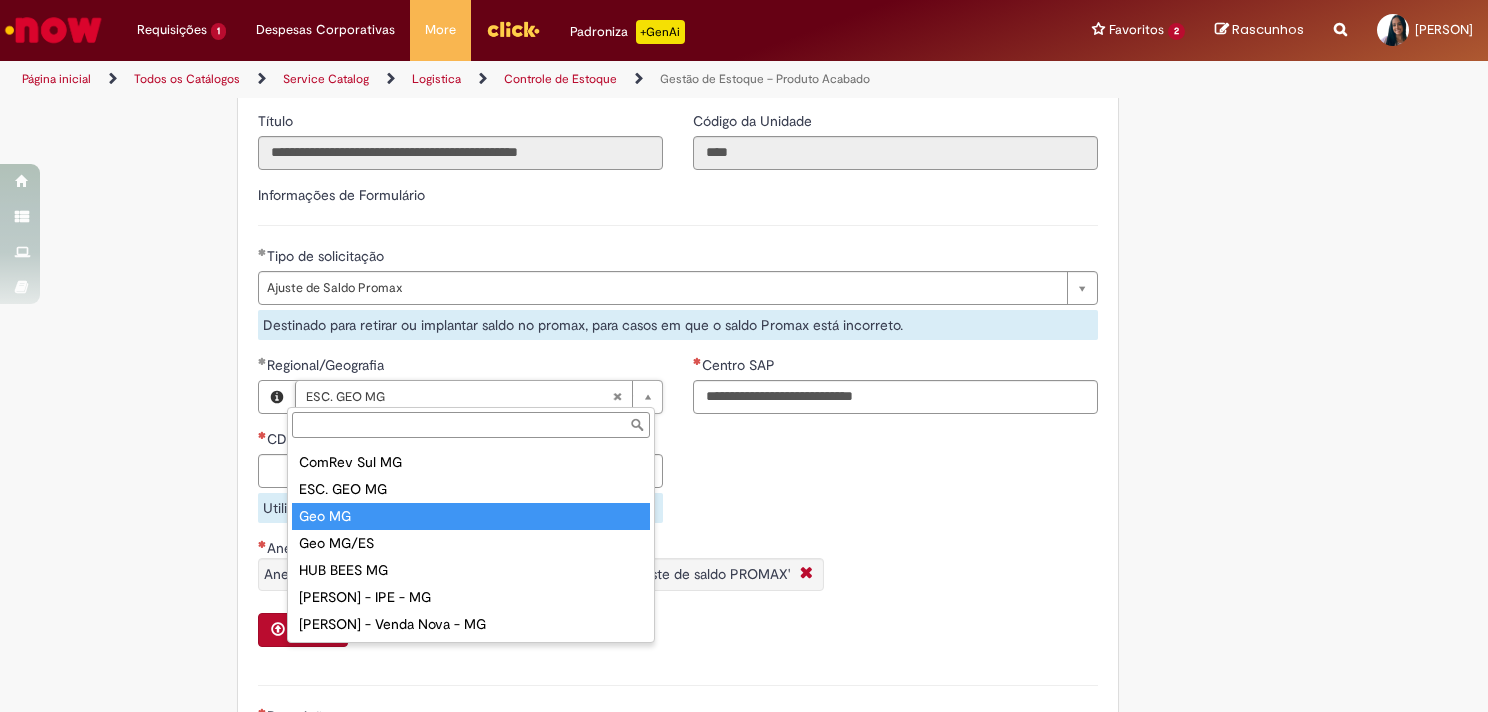 scroll, scrollTop: 0, scrollLeft: 52, axis: horizontal 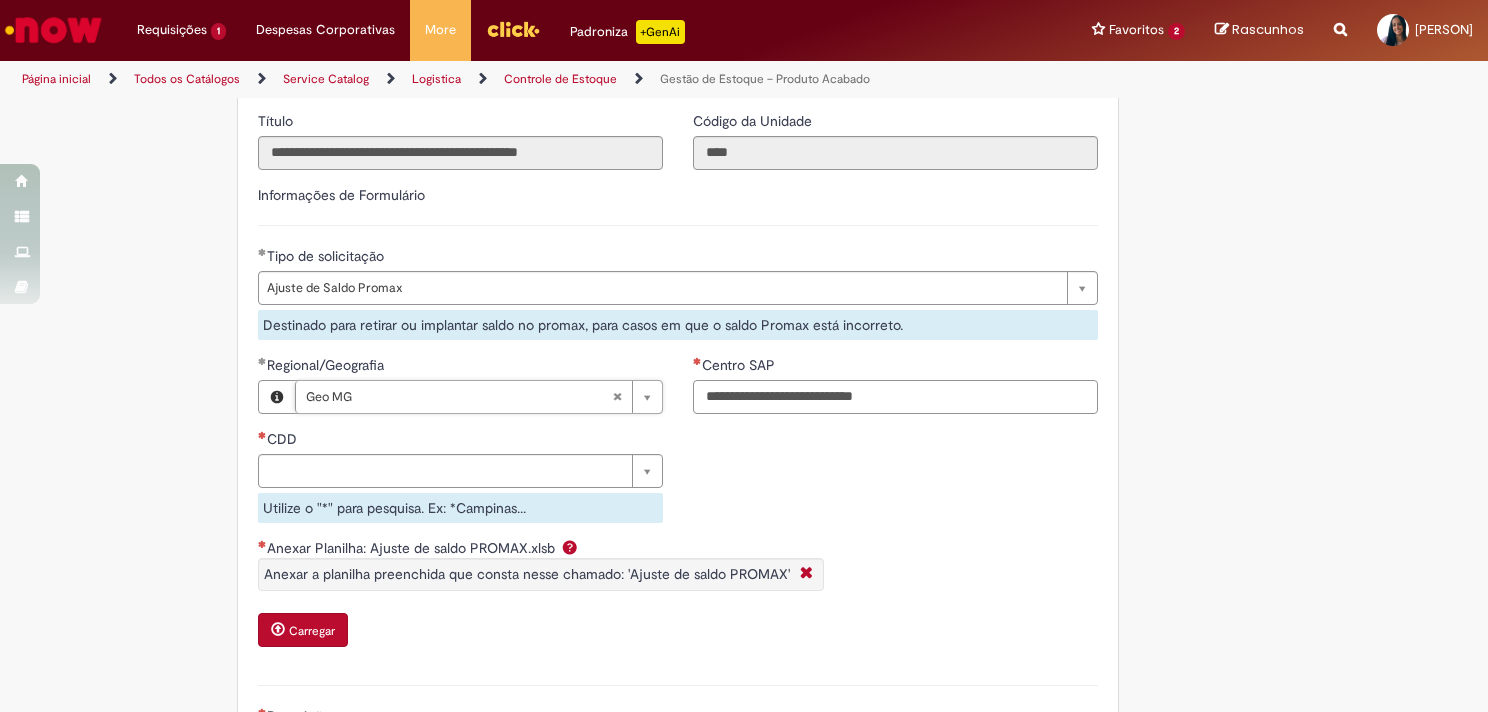 click on "Centro SAP" at bounding box center (895, 397) 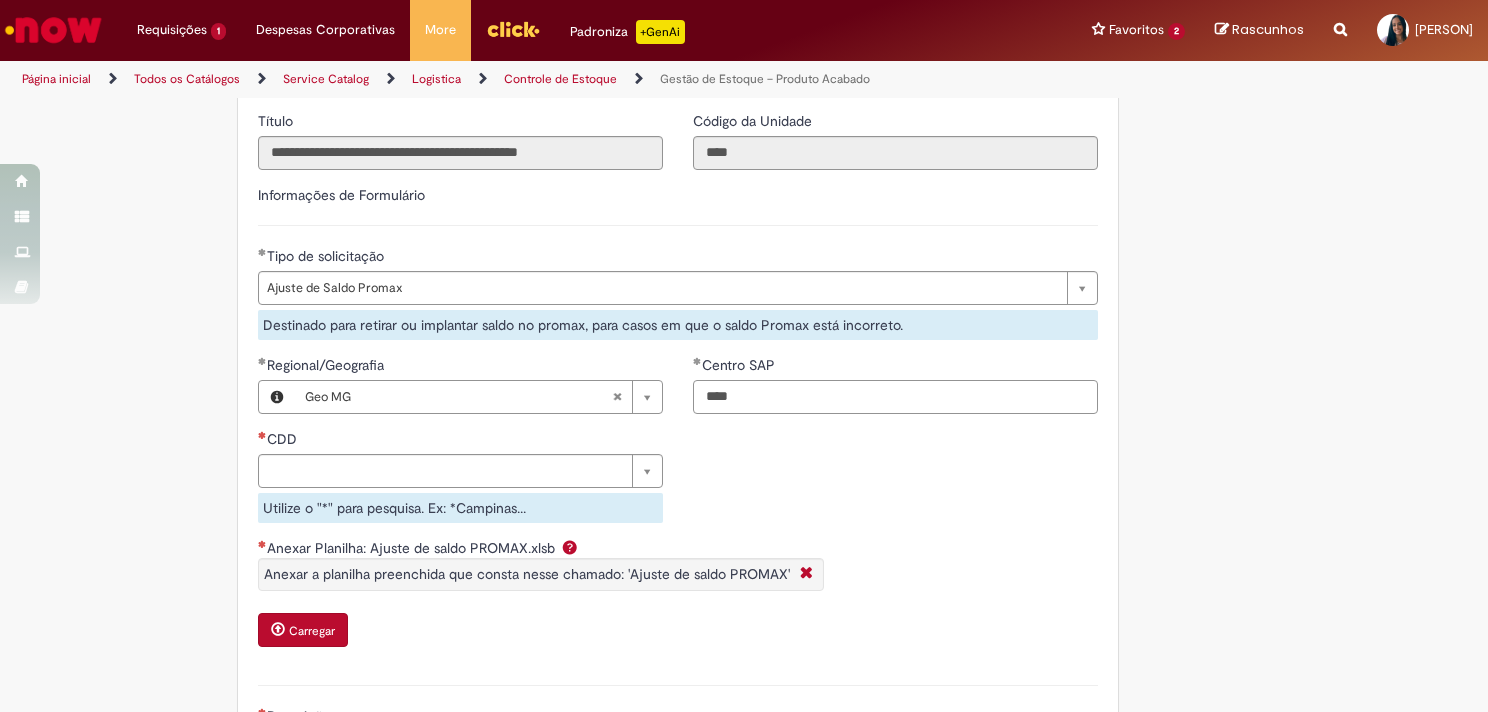 type on "****" 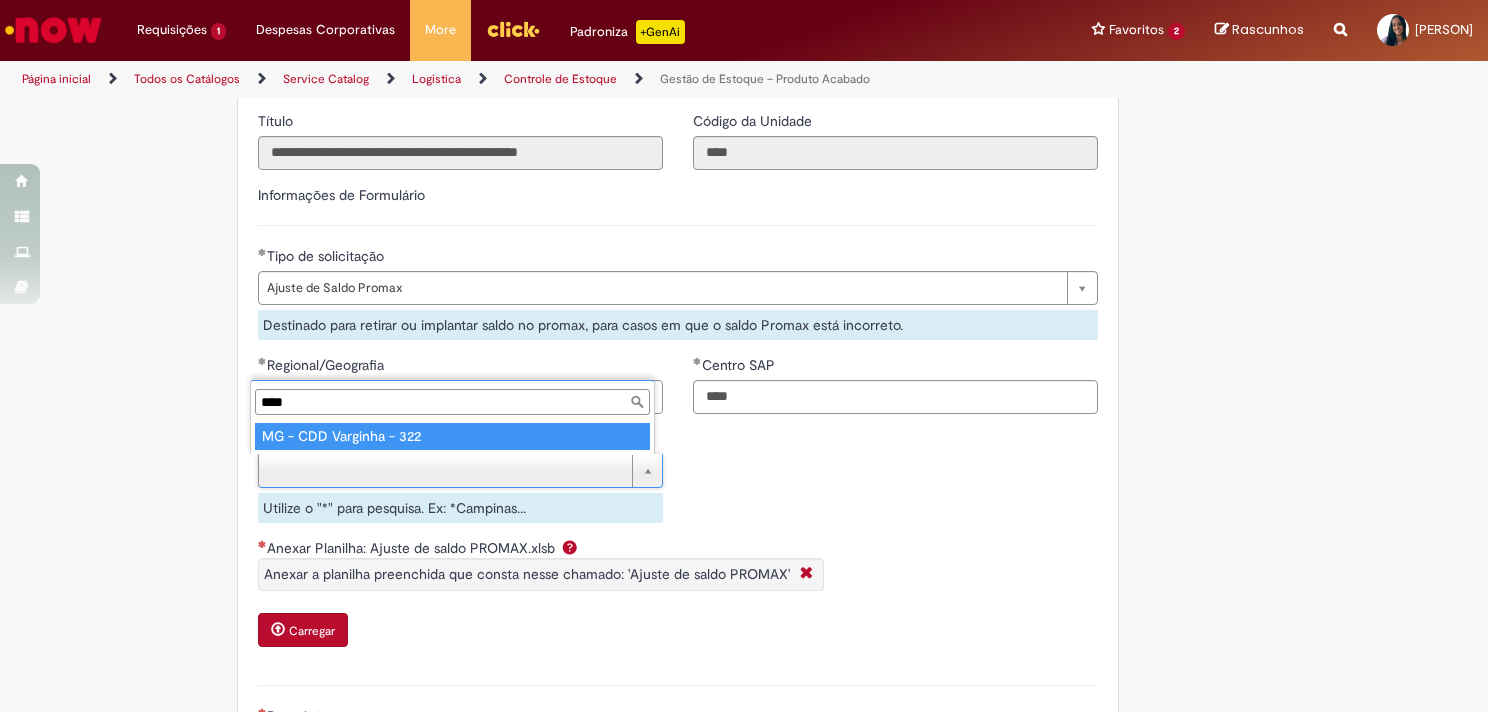 type on "****" 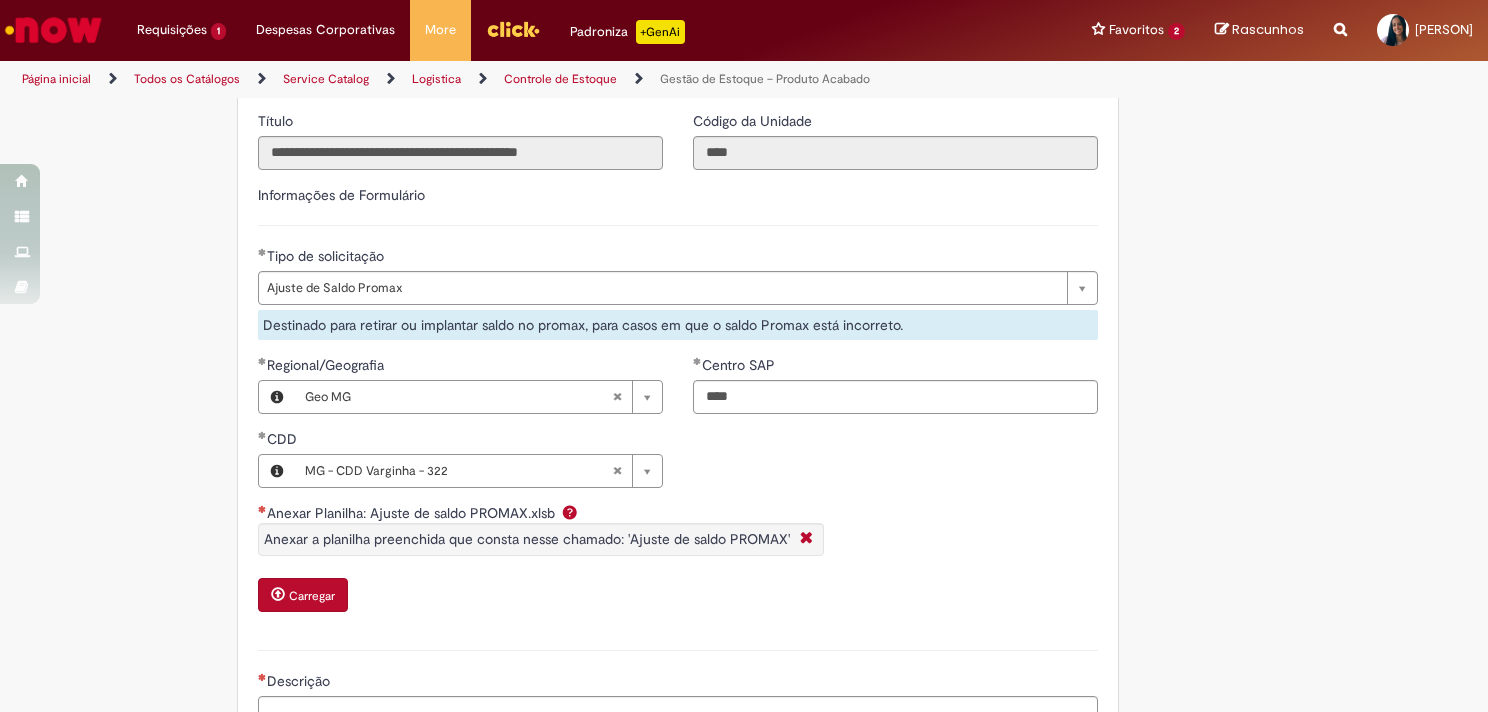 click on "Carregar" at bounding box center [312, 596] 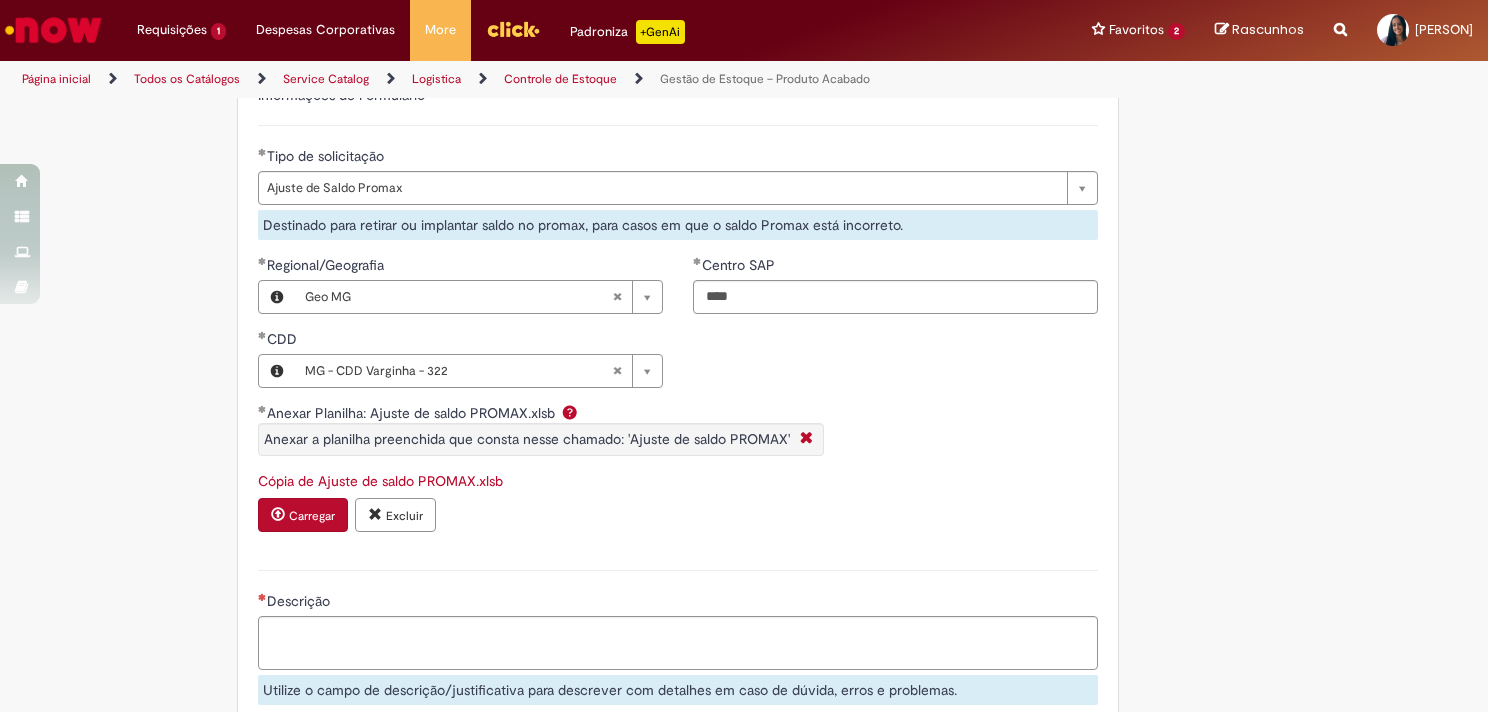 scroll, scrollTop: 700, scrollLeft: 0, axis: vertical 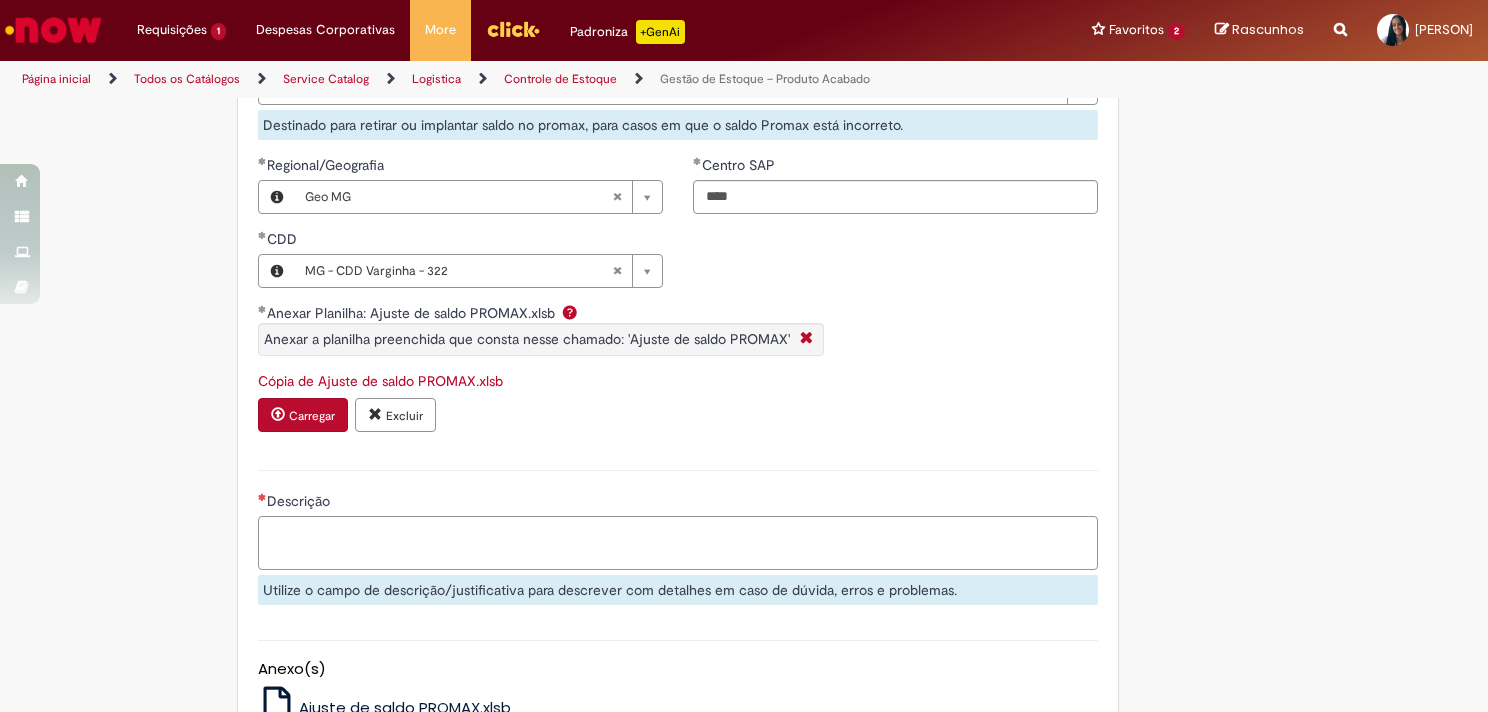 click on "Descrição" at bounding box center [678, 543] 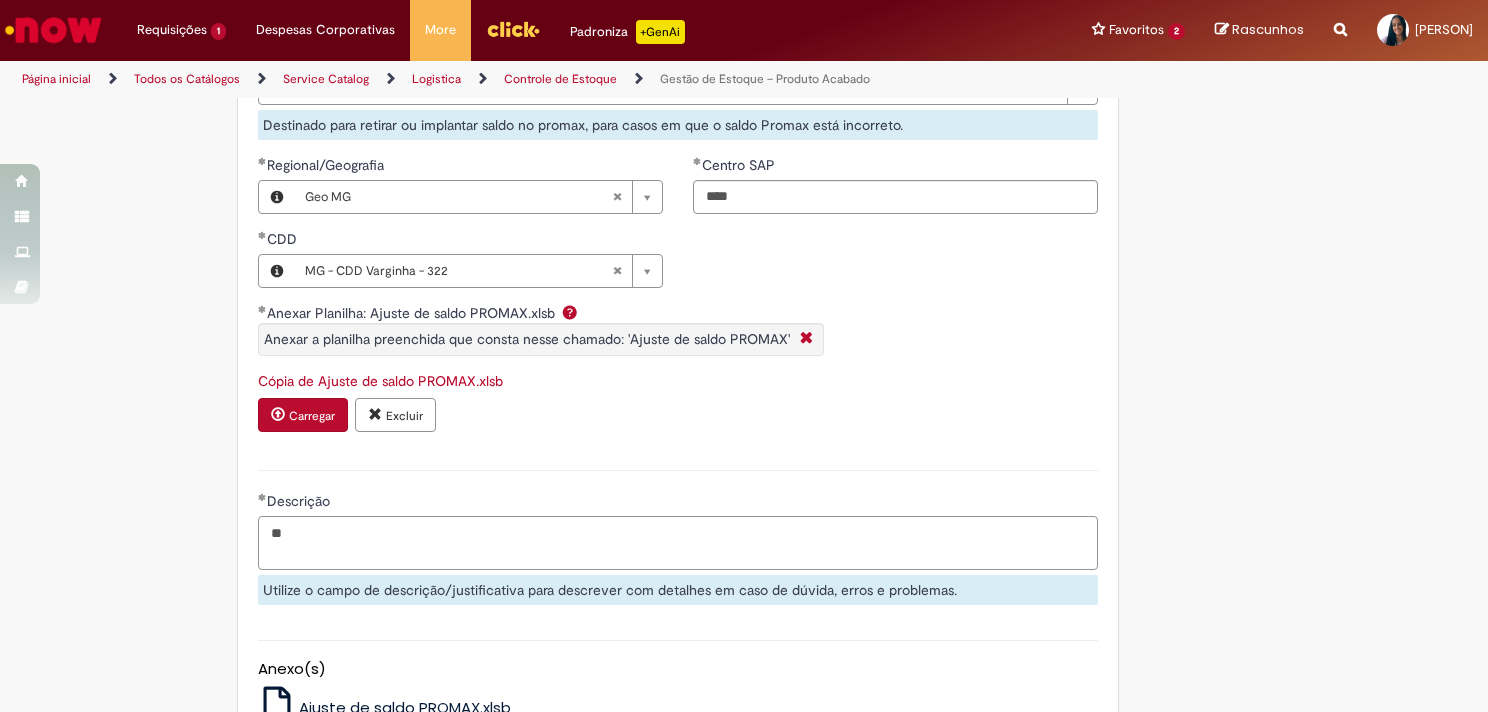 type on "*" 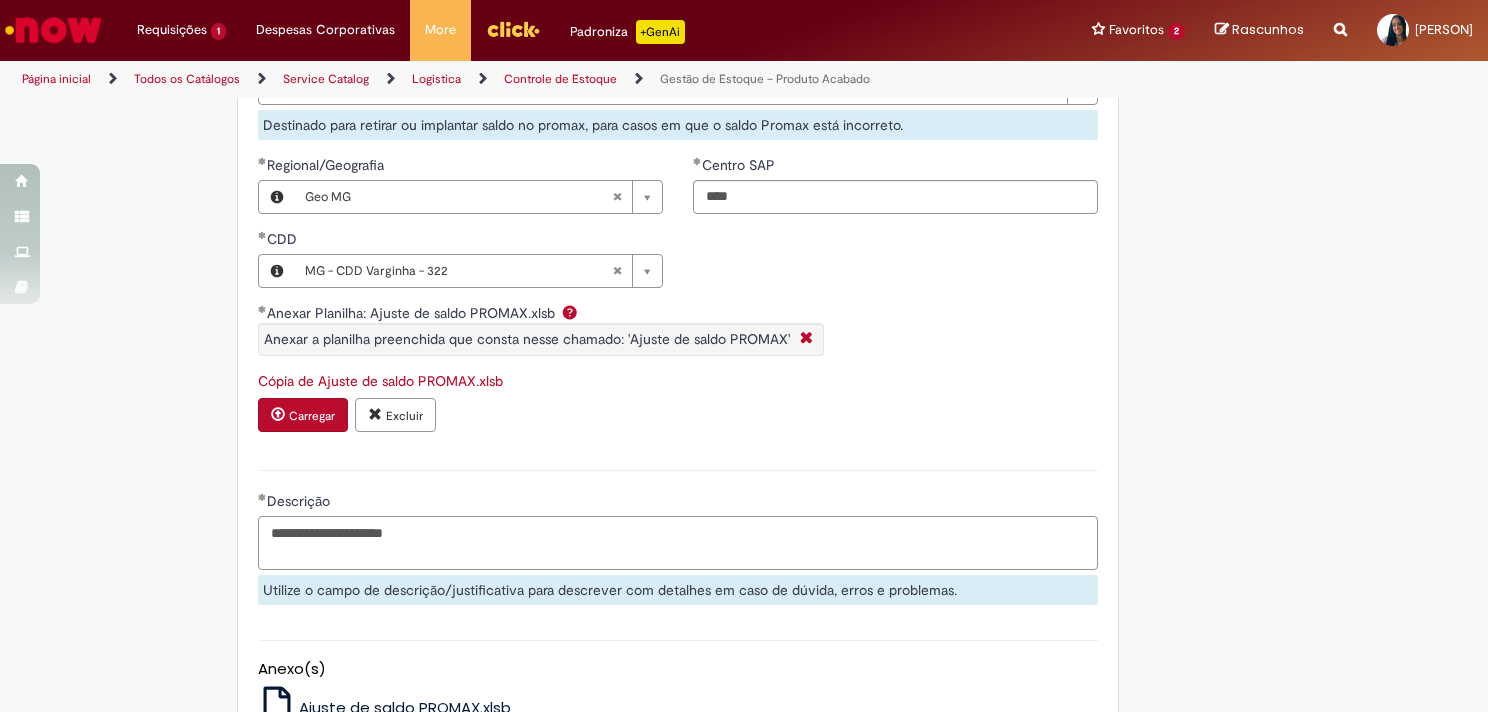 scroll, scrollTop: 923, scrollLeft: 0, axis: vertical 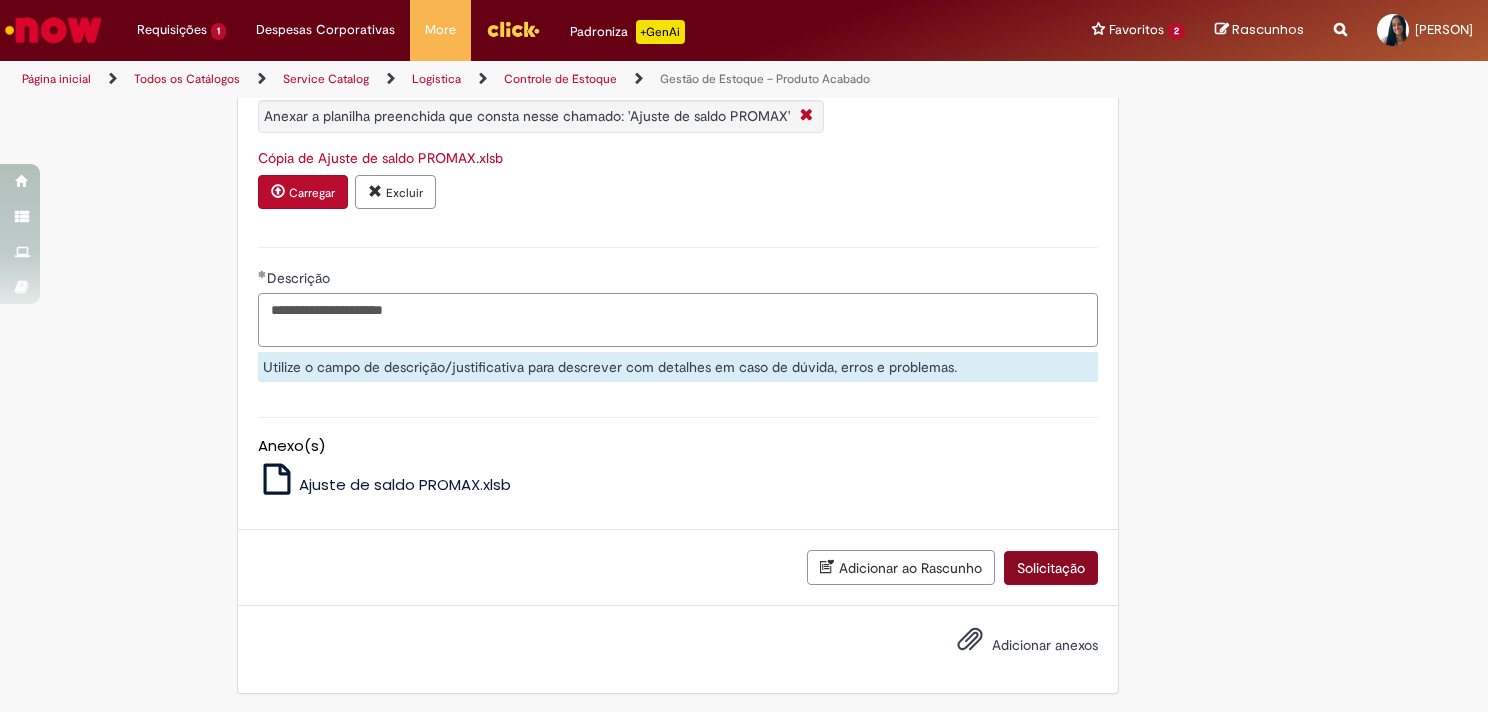 type on "**********" 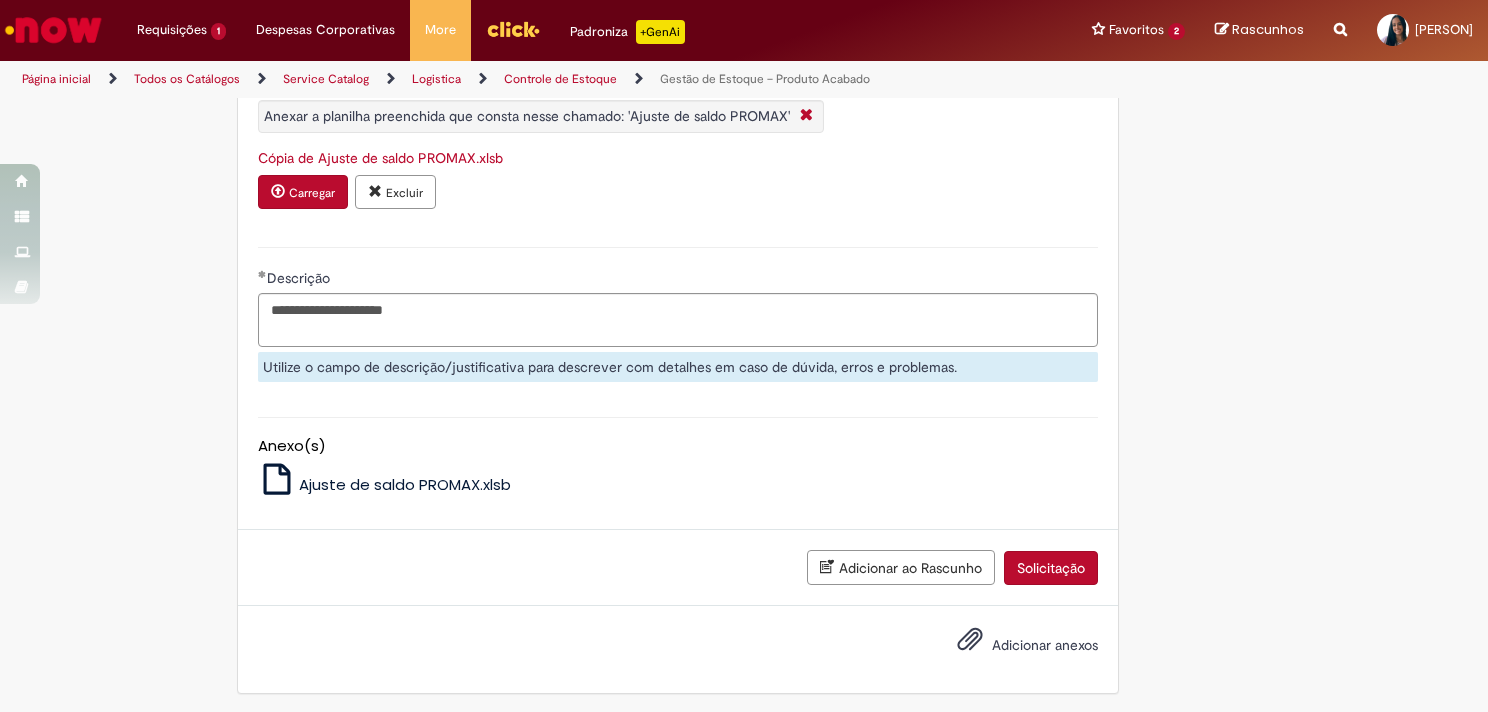 click on "Solicitação" at bounding box center [1051, 568] 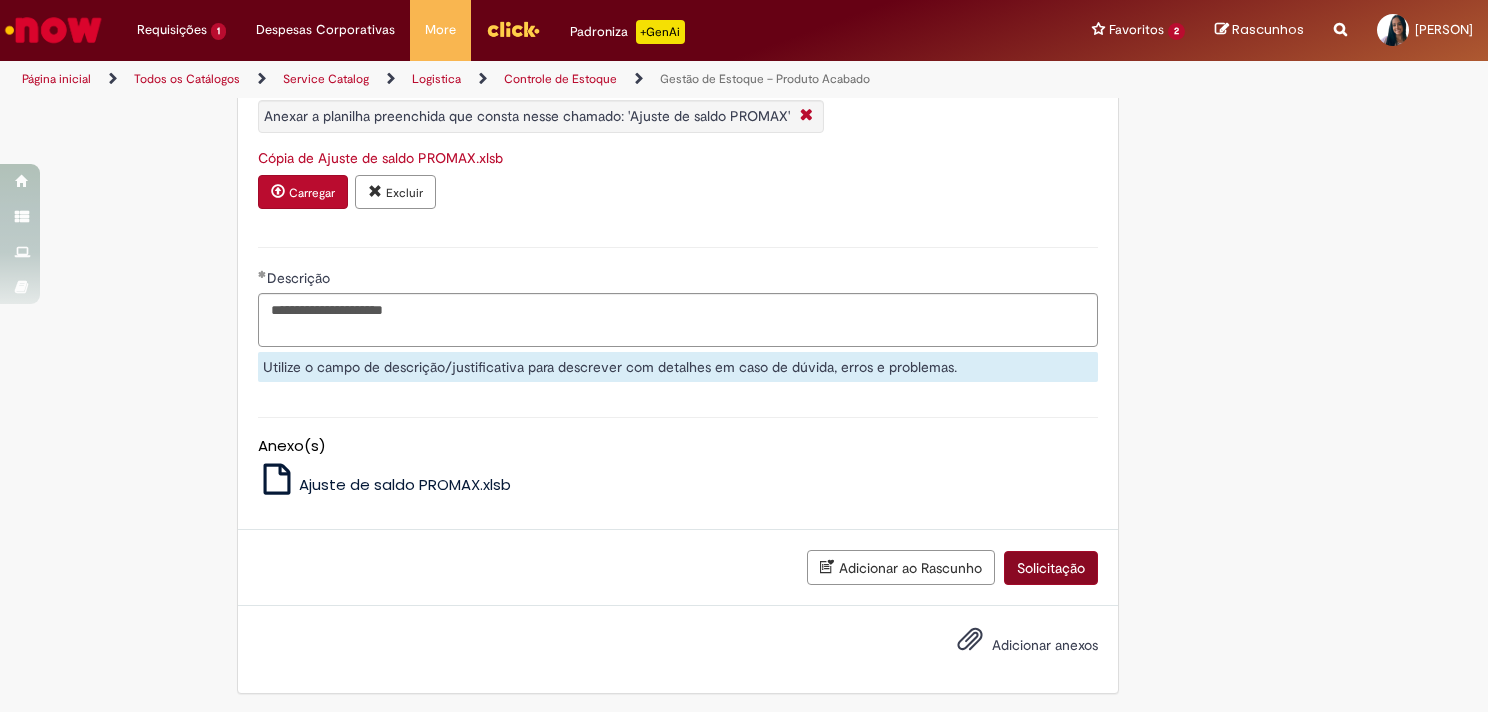 scroll, scrollTop: 842, scrollLeft: 0, axis: vertical 